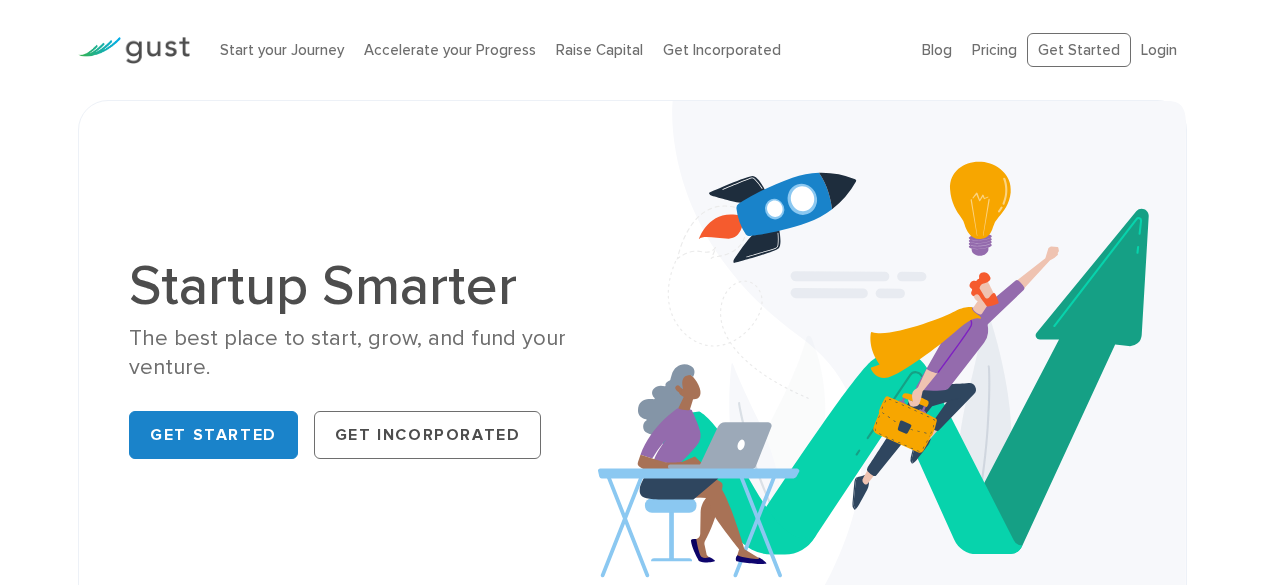scroll, scrollTop: 95, scrollLeft: 0, axis: vertical 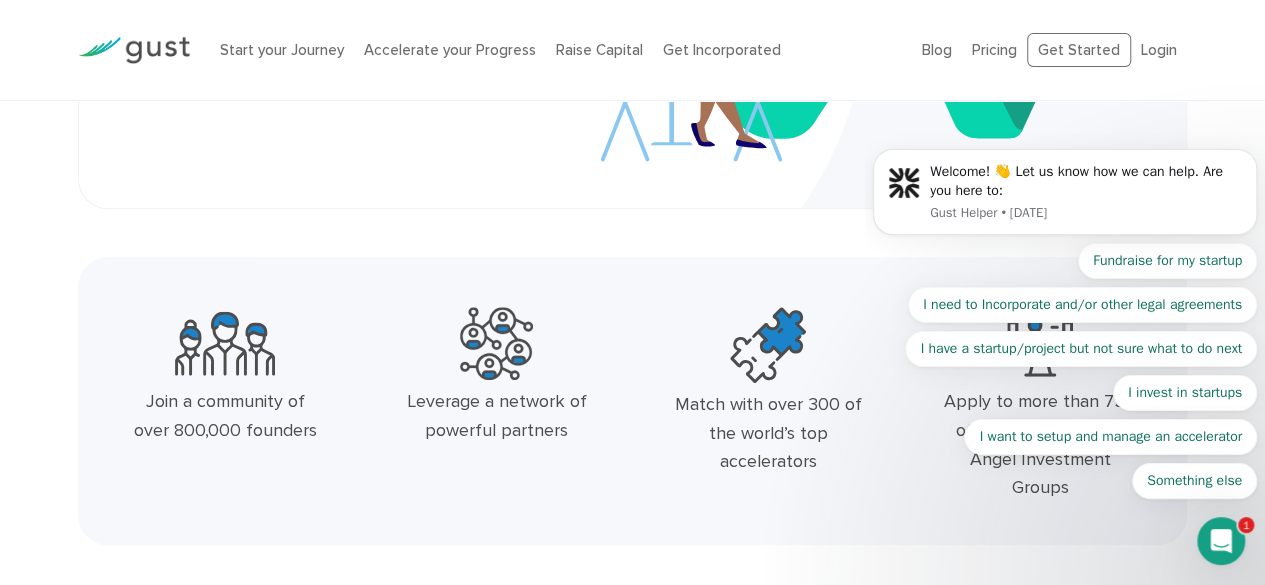 click on "Welcome! 👋 Let us know how we can help. Are you here to: Gust Helper • 1d ago Fundraise for my startup I need to Incorporate and/or other legal agreements I have a startup/project but not sure what to do next I invest in startups I want to setup and manage an accelerator Something else" at bounding box center (1065, 201) 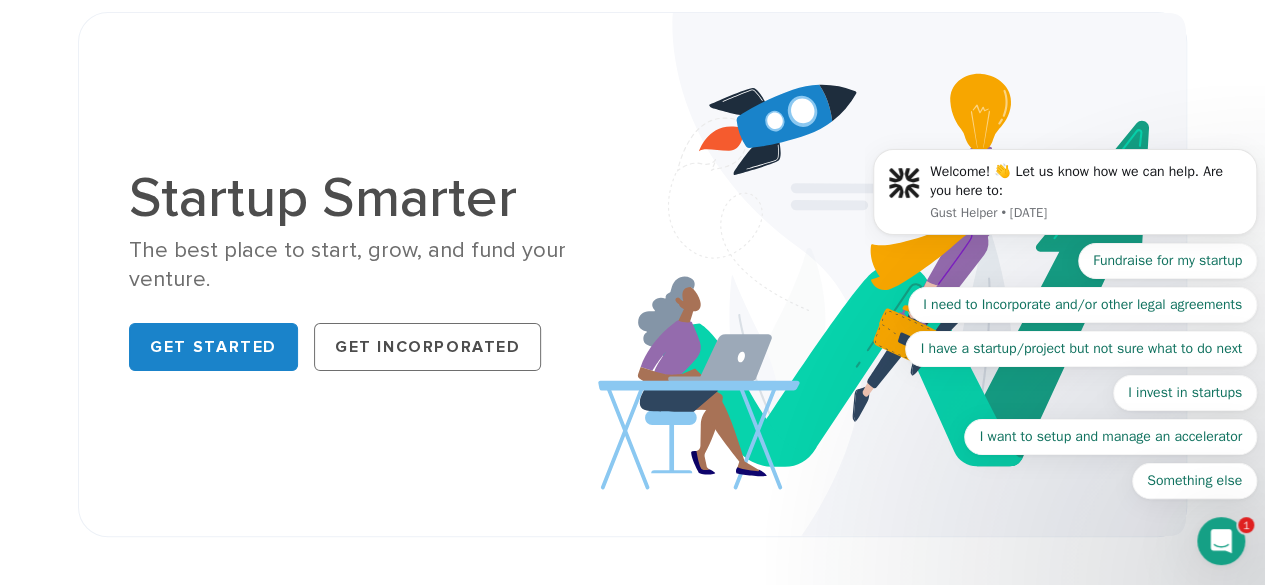 scroll, scrollTop: 0, scrollLeft: 0, axis: both 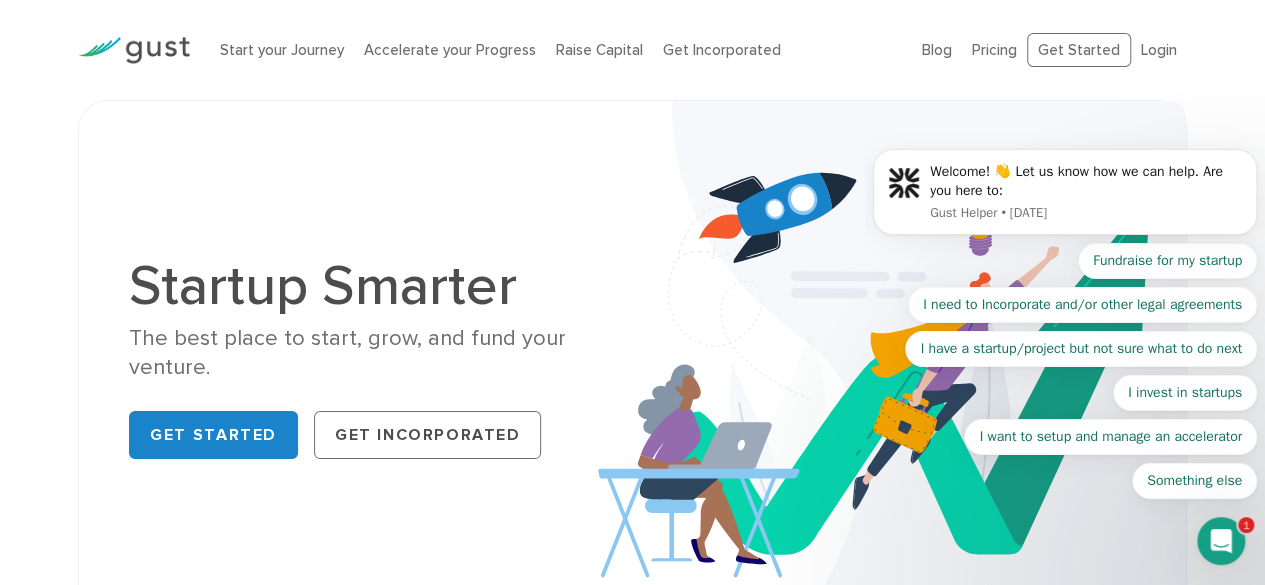 click on "Welcome! 👋 Let us know how we can help. Are you here to: Gust Helper • 1d ago Fundraise for my startup I need to Incorporate and/or other legal agreements I have a startup/project but not sure what to do next I invest in startups I want to setup and manage an accelerator Something else" at bounding box center [1065, 201] 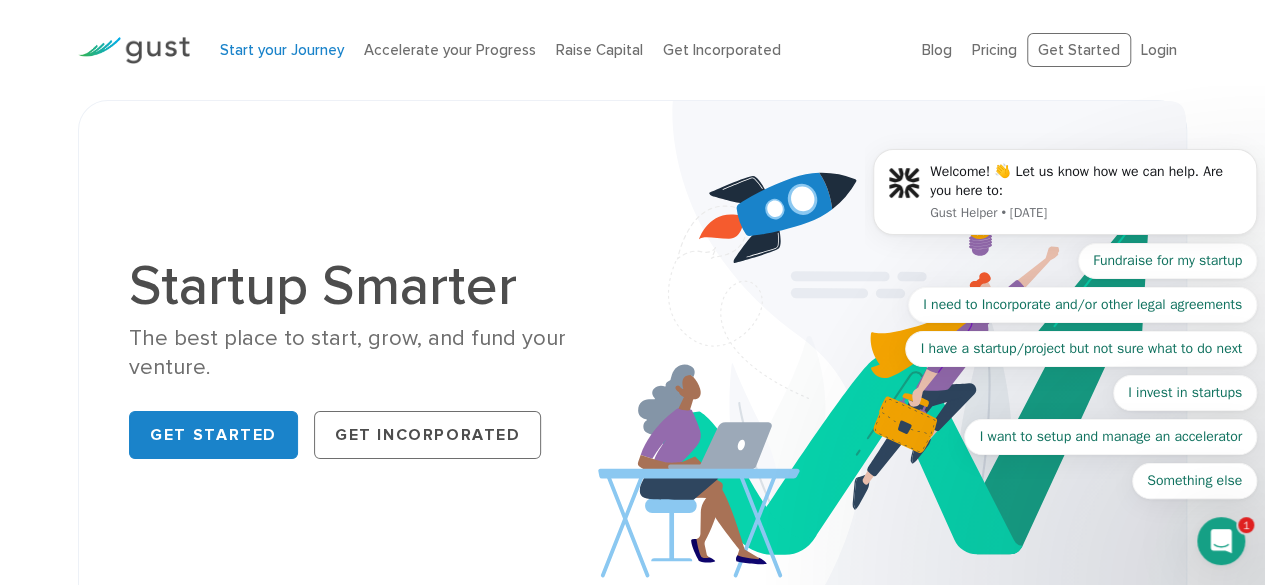click on "Start your Journey" at bounding box center [282, 50] 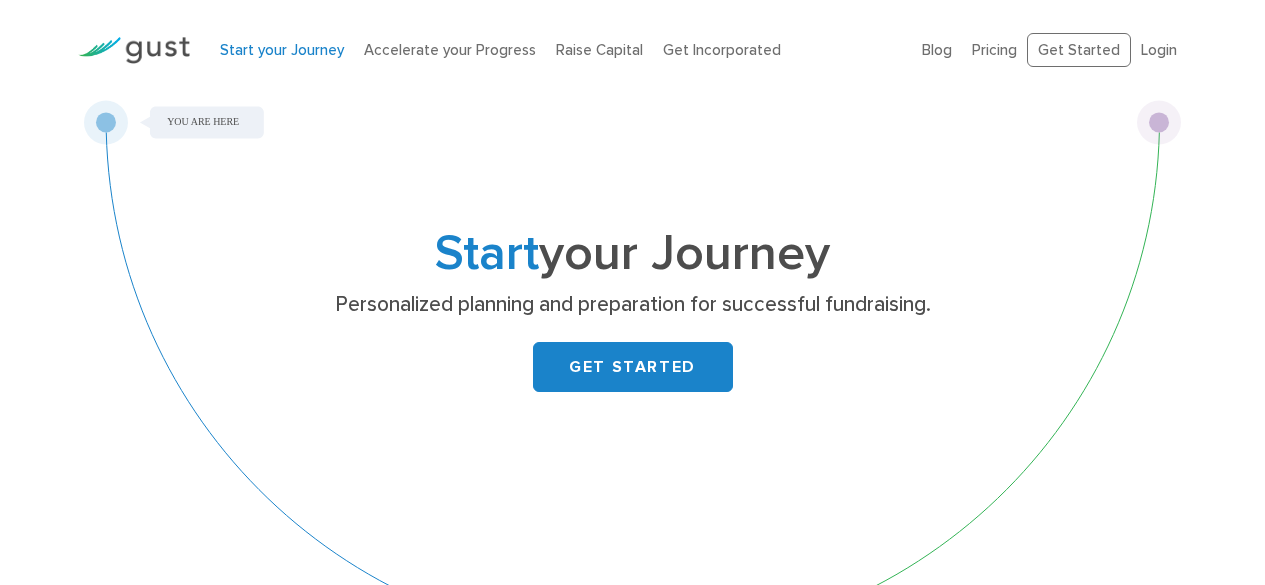 scroll, scrollTop: 0, scrollLeft: 0, axis: both 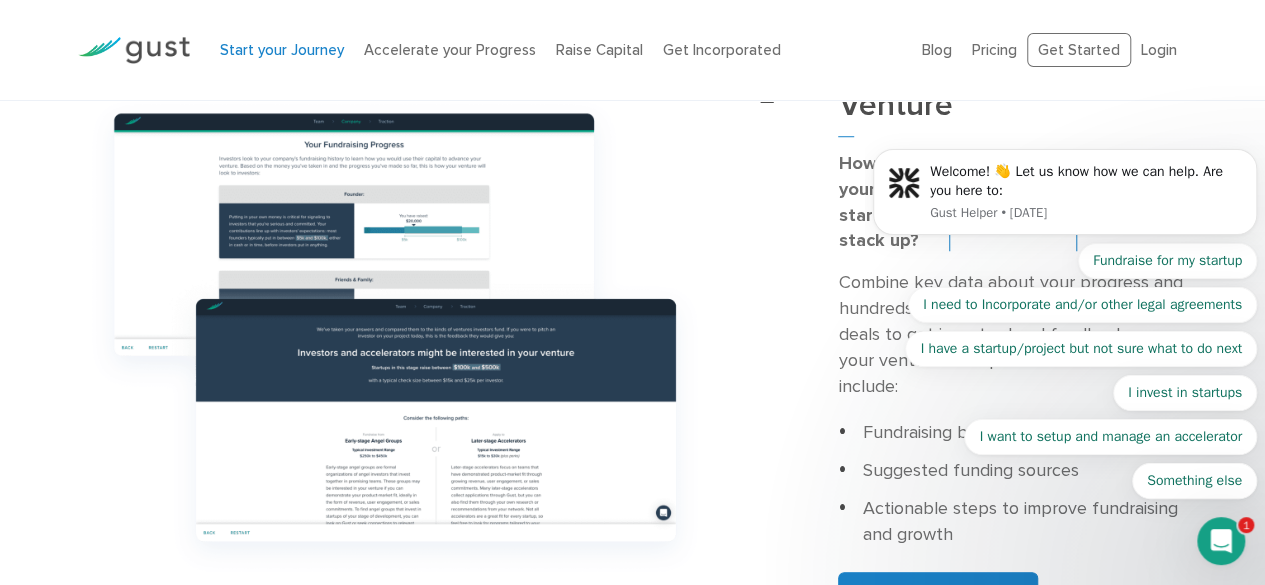 click at bounding box center [1221, 541] 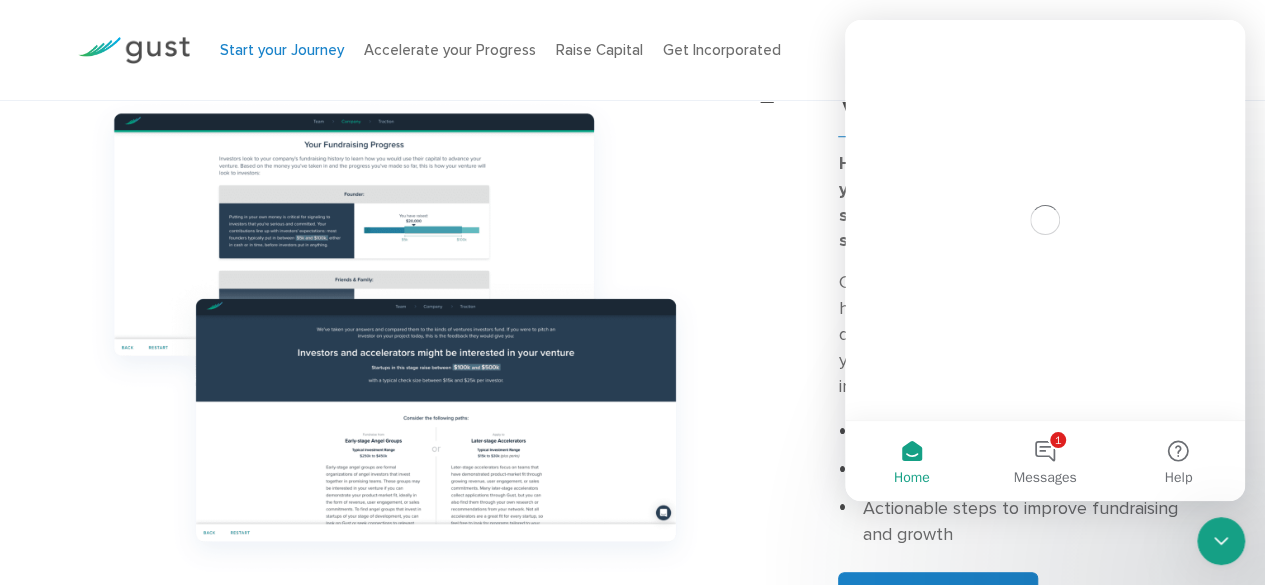 scroll, scrollTop: 0, scrollLeft: 0, axis: both 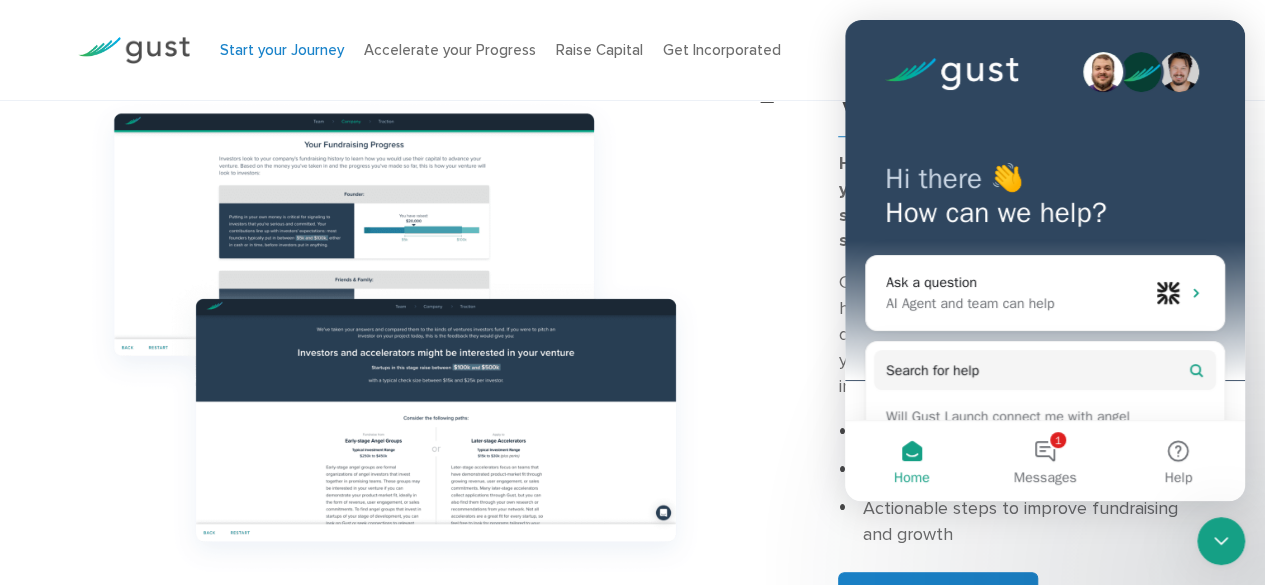 click at bounding box center (1221, 541) 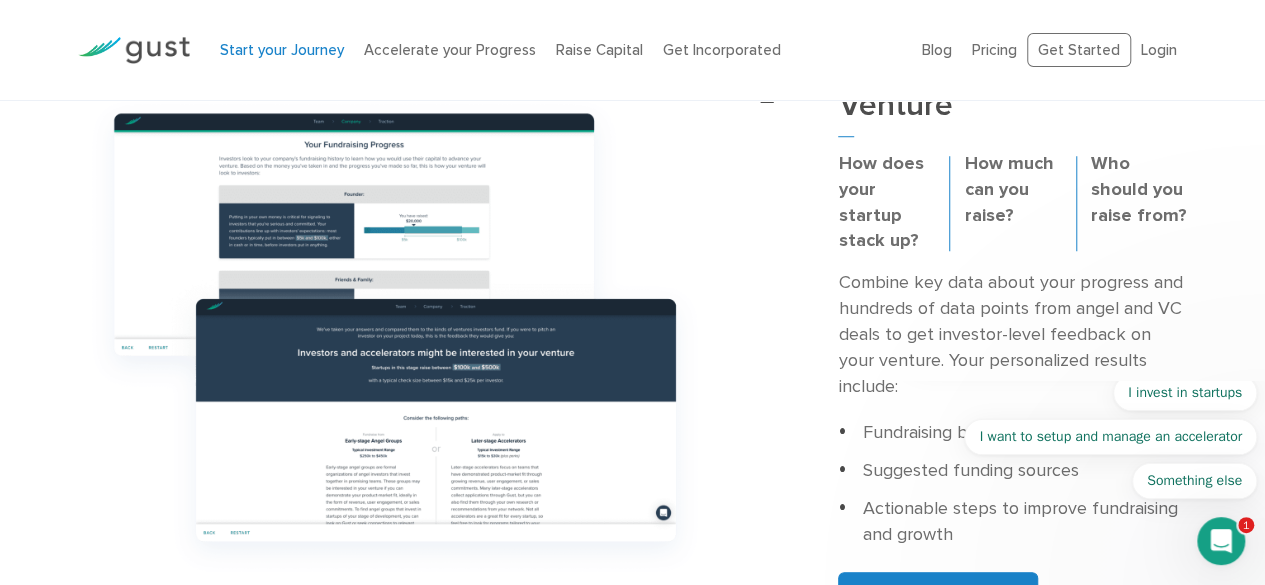scroll, scrollTop: 0, scrollLeft: 0, axis: both 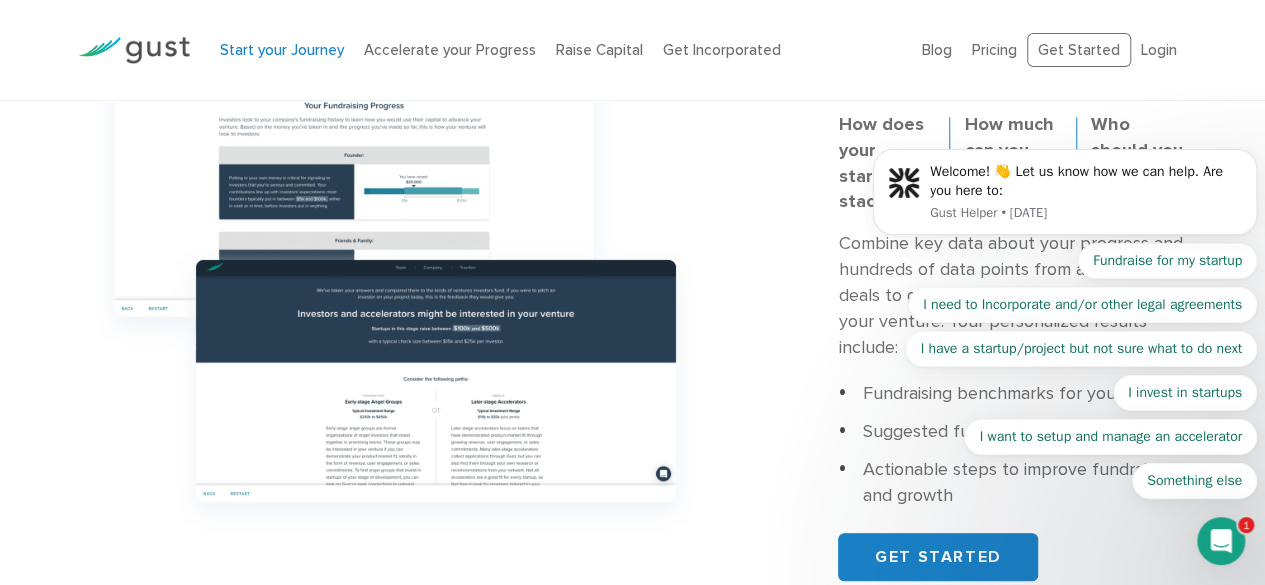 drag, startPoint x: 1218, startPoint y: 534, endPoint x: 799, endPoint y: 462, distance: 425.14114 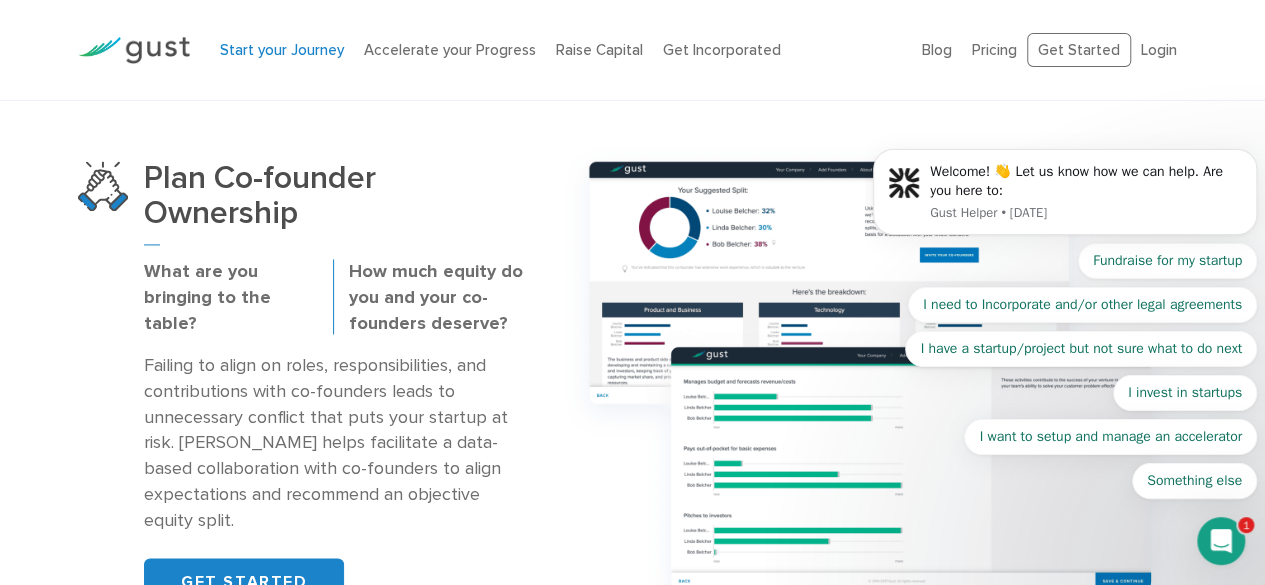 scroll, scrollTop: 1303, scrollLeft: 0, axis: vertical 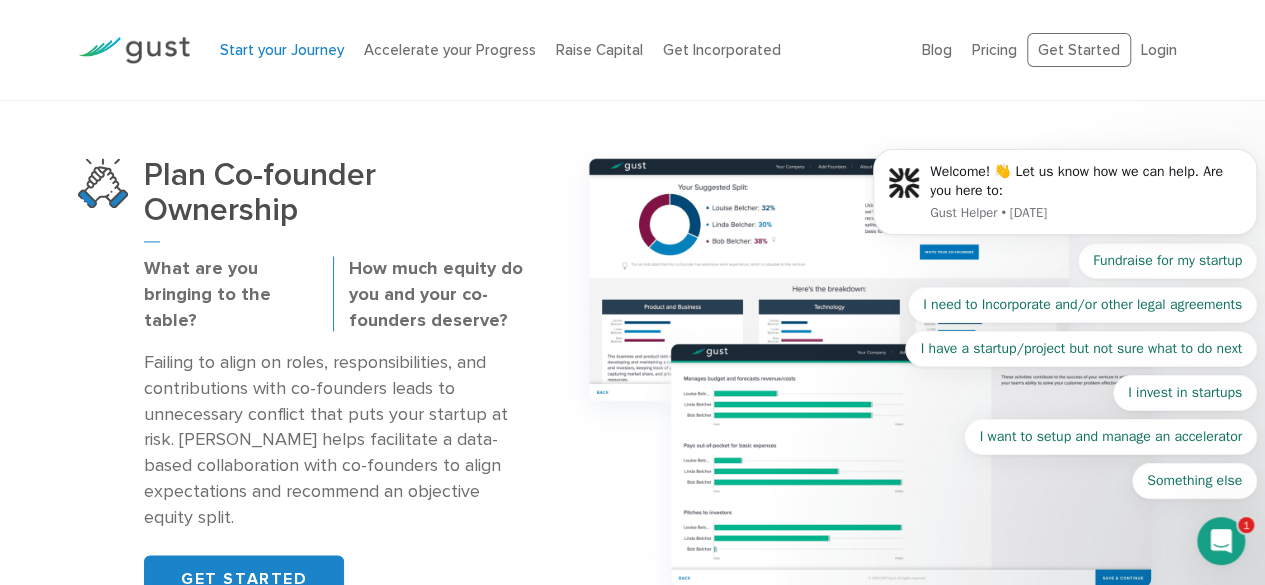 click at bounding box center [870, 381] 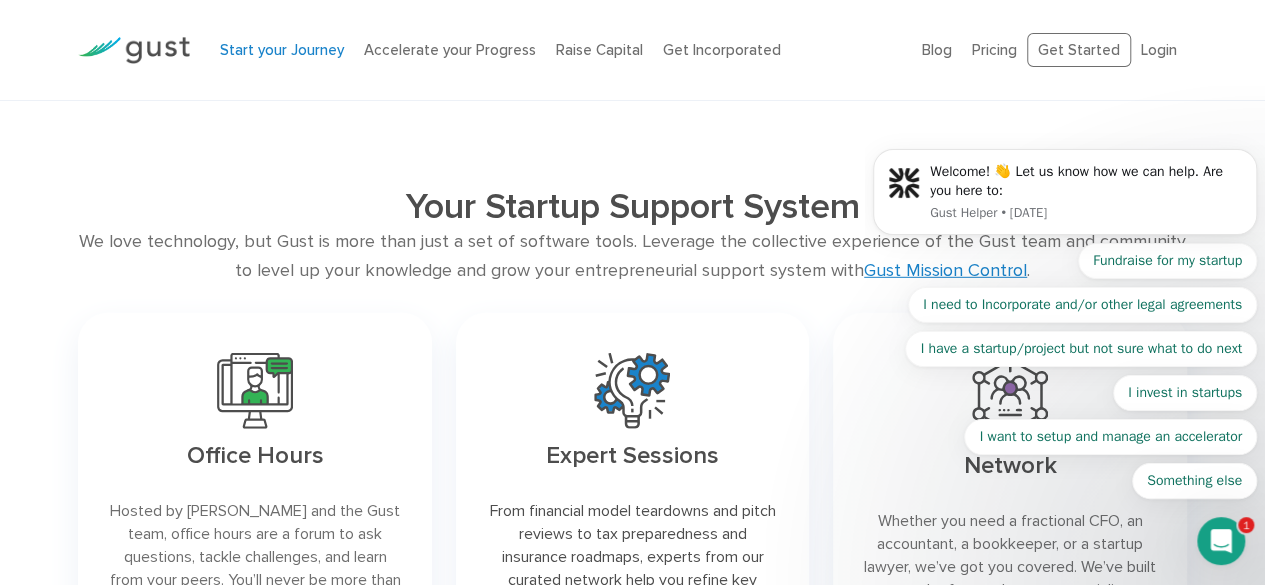scroll, scrollTop: 2778, scrollLeft: 0, axis: vertical 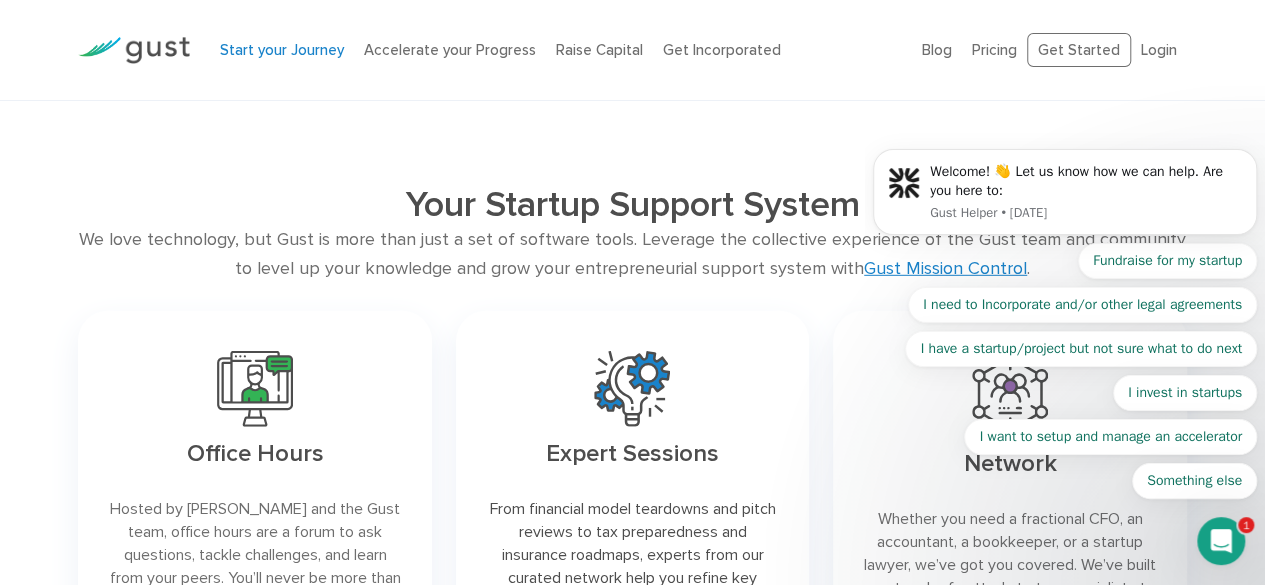 click 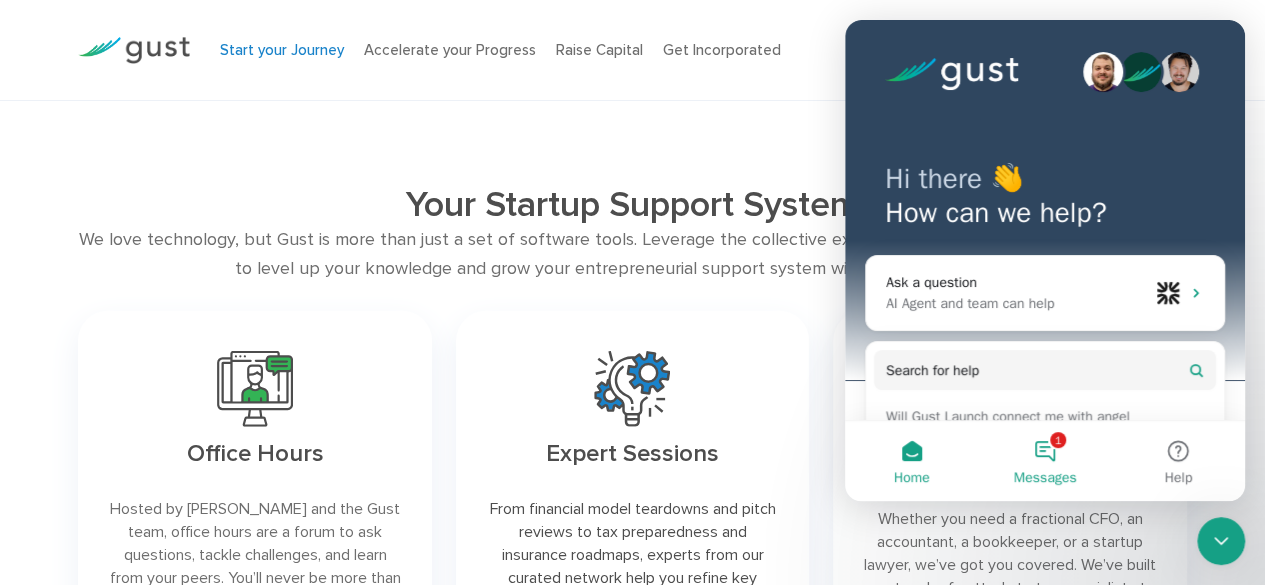 click on "1 Messages" at bounding box center (1044, 461) 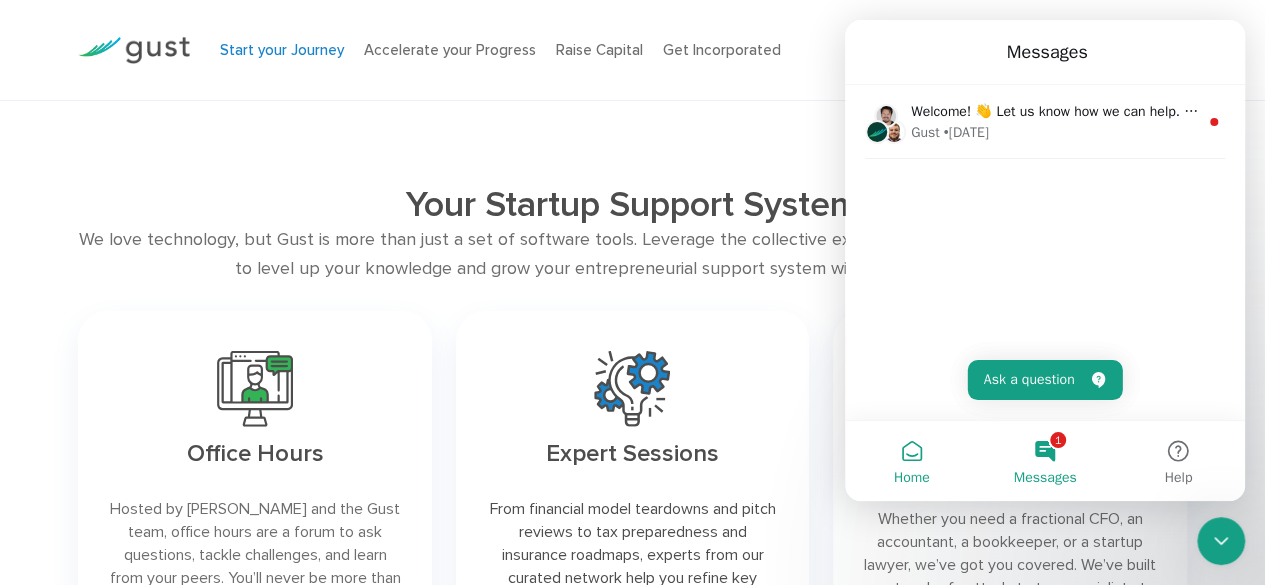 click on "Home" at bounding box center (911, 461) 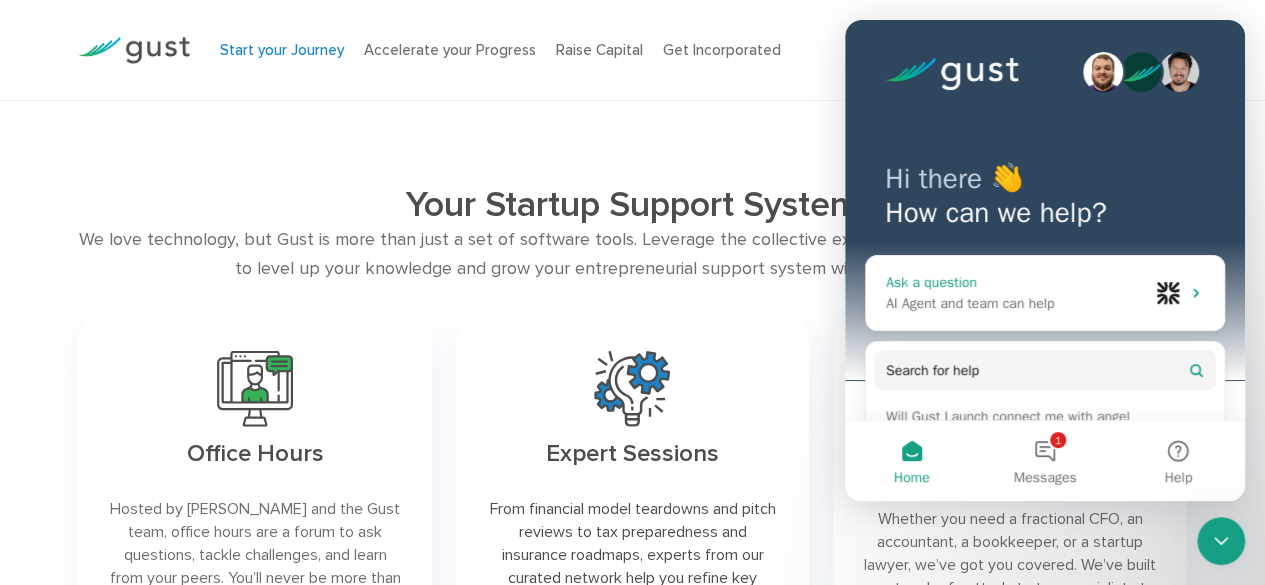 click on "AI Agent and team can help" at bounding box center [1017, 303] 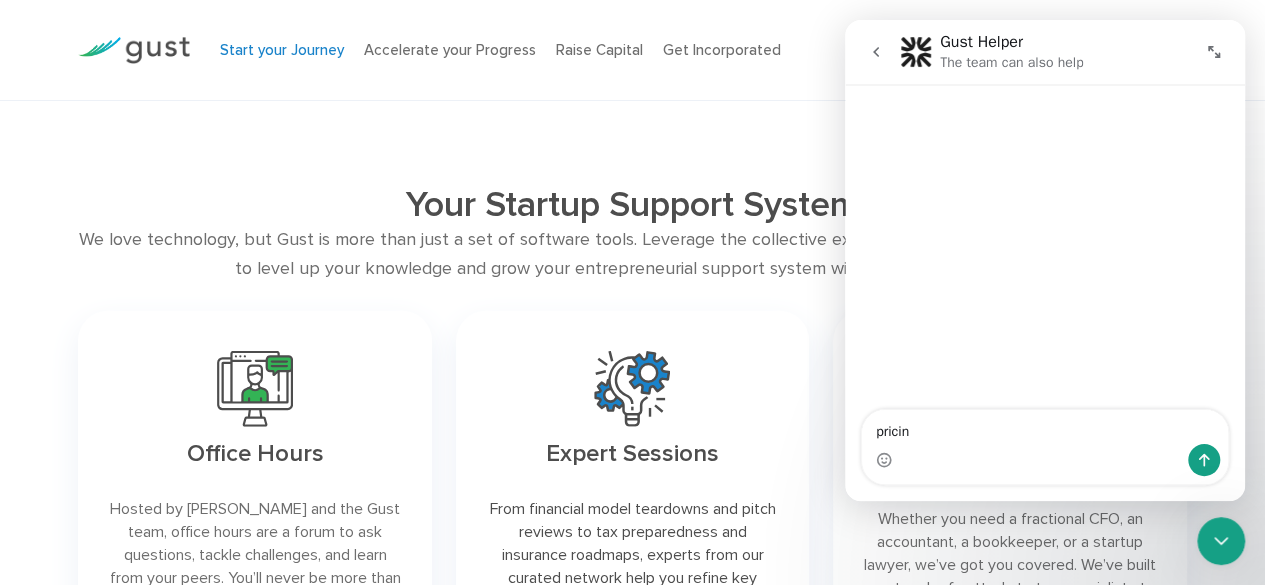 type on "pricing" 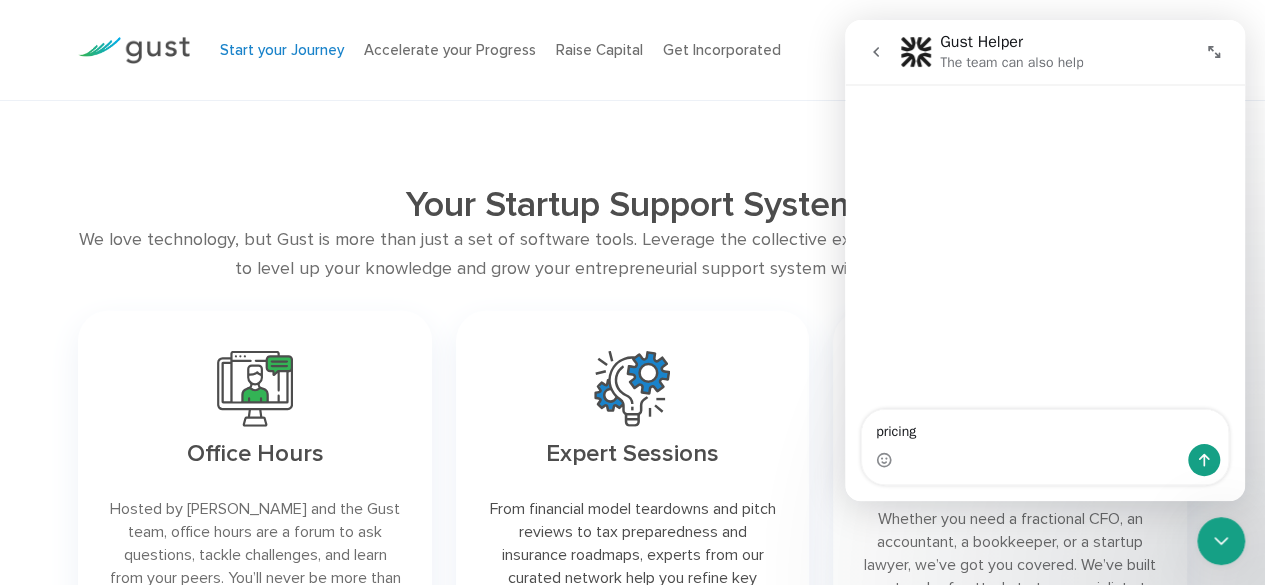 type 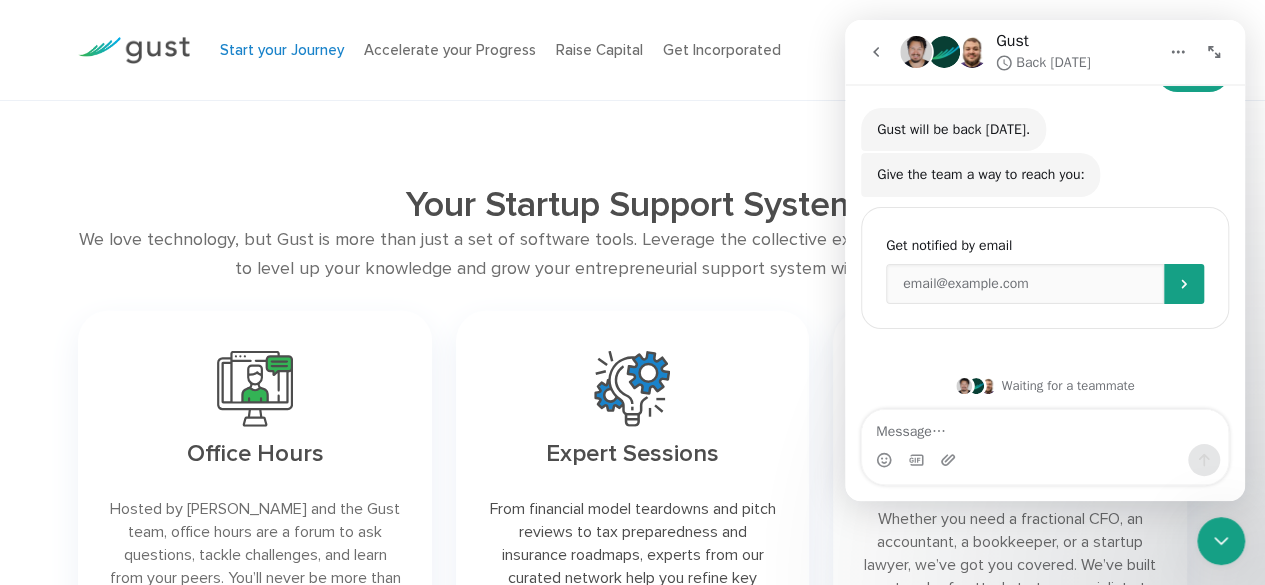 scroll, scrollTop: 142, scrollLeft: 0, axis: vertical 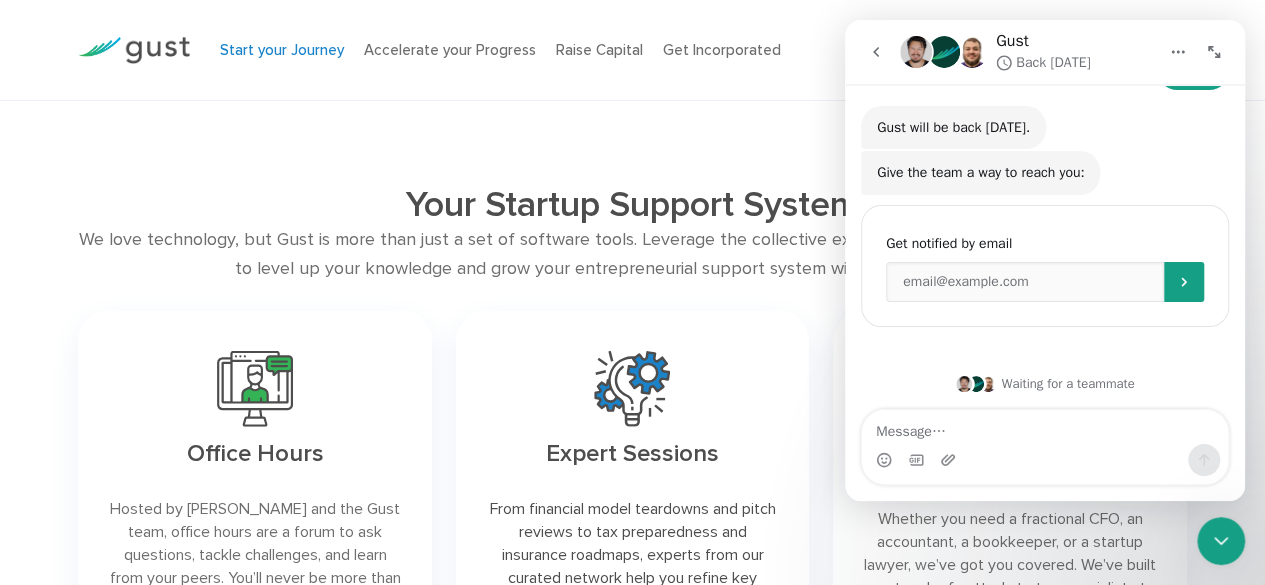 click 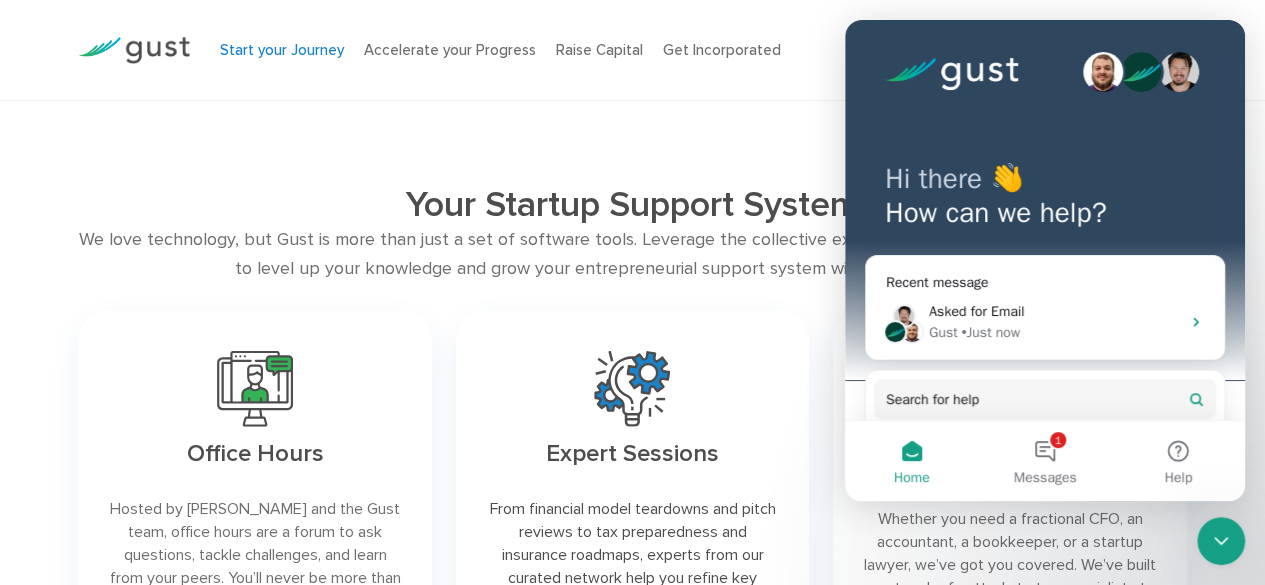 scroll, scrollTop: 0, scrollLeft: 0, axis: both 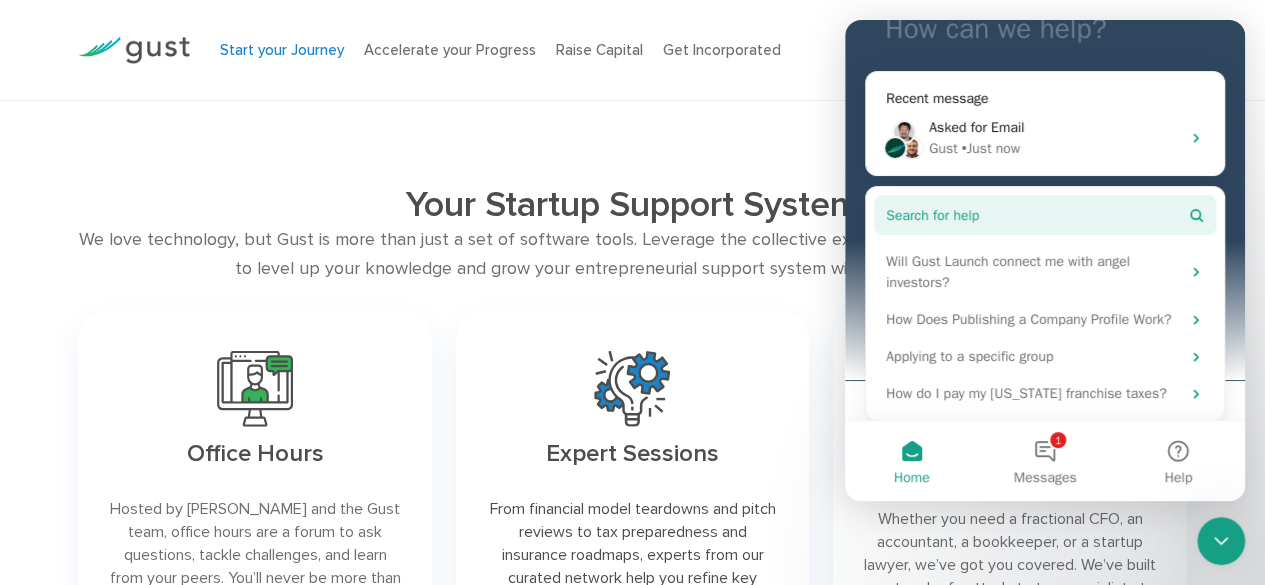 click on "Search for help" at bounding box center [1045, 215] 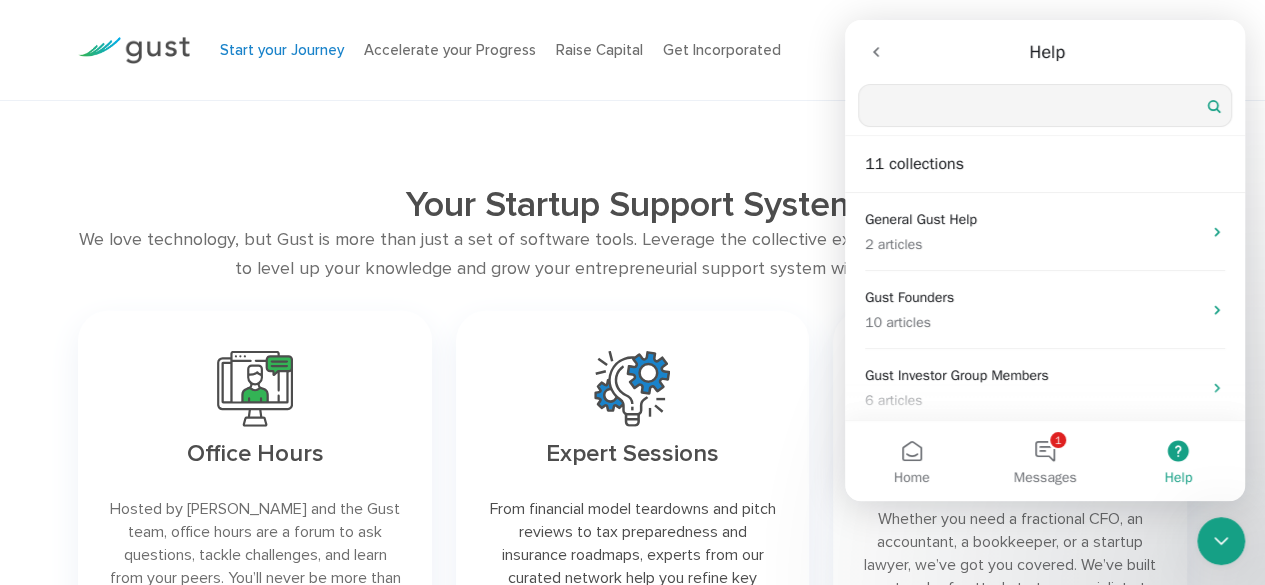 scroll, scrollTop: 0, scrollLeft: 0, axis: both 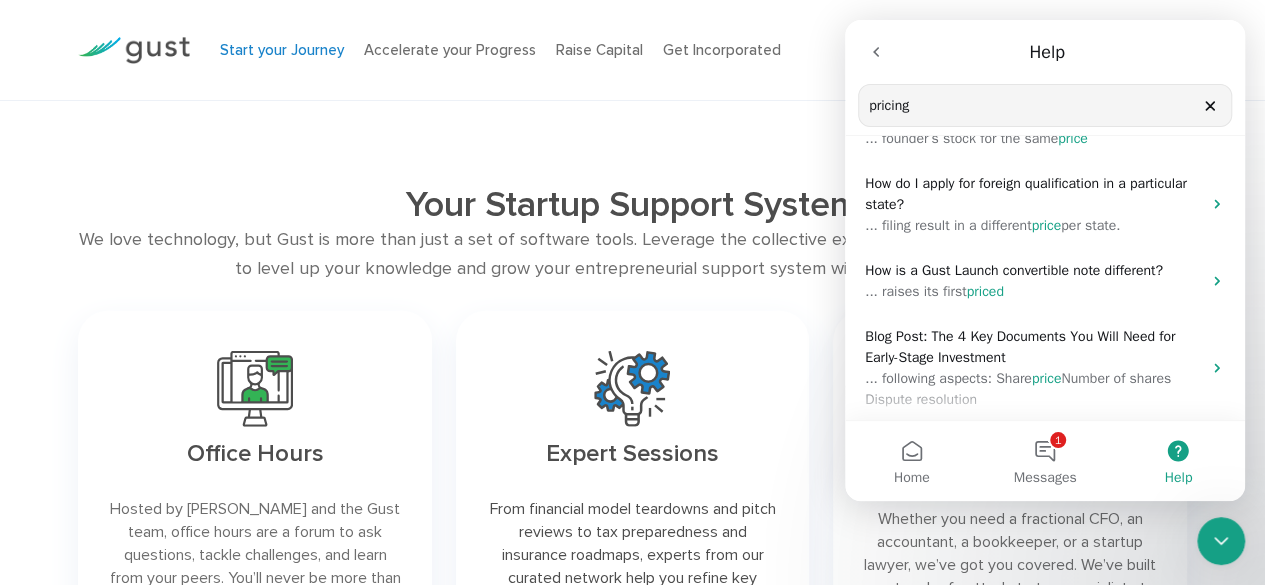 type on "pricing" 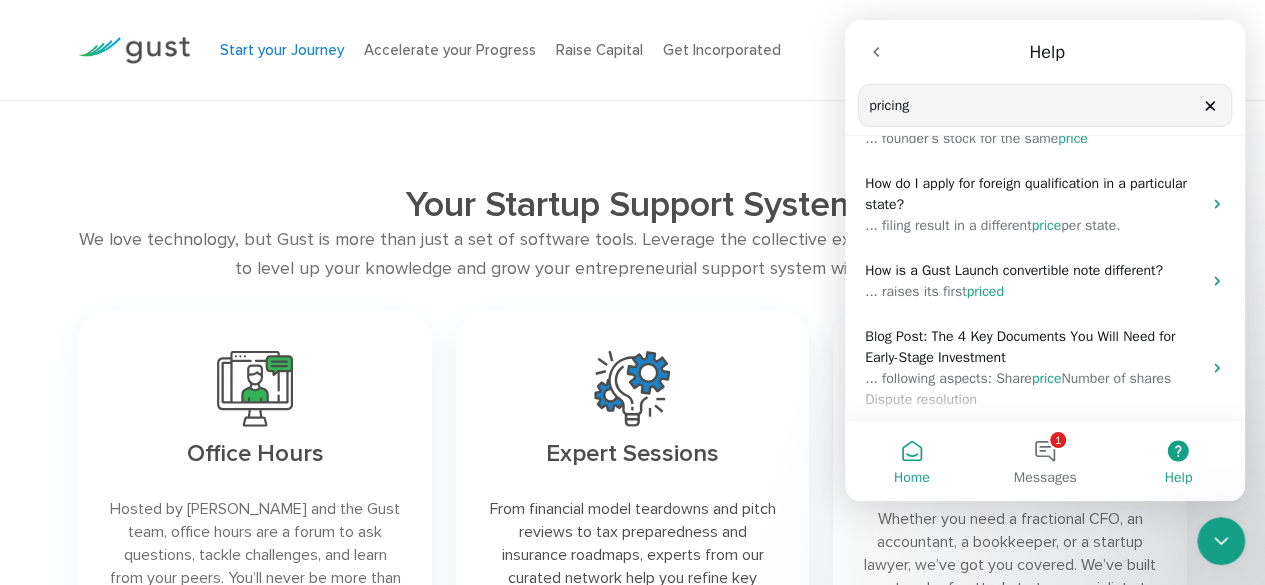 click on "Home" at bounding box center [911, 461] 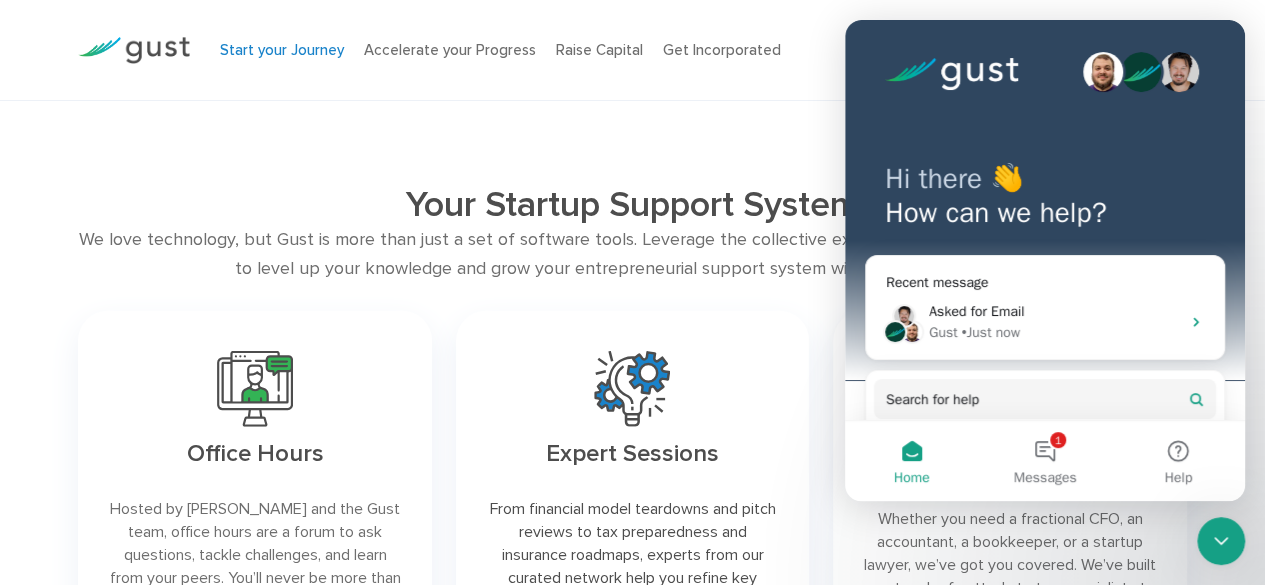 drag, startPoint x: 2438, startPoint y: 1070, endPoint x: 1223, endPoint y: 541, distance: 1325.1664 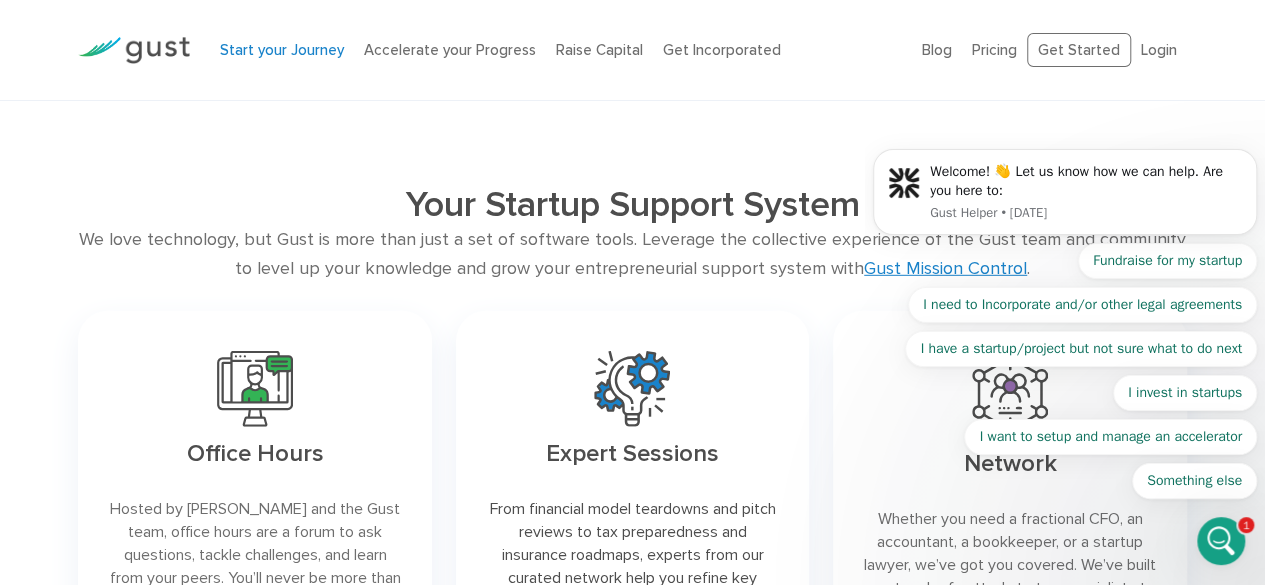 scroll, scrollTop: 0, scrollLeft: 0, axis: both 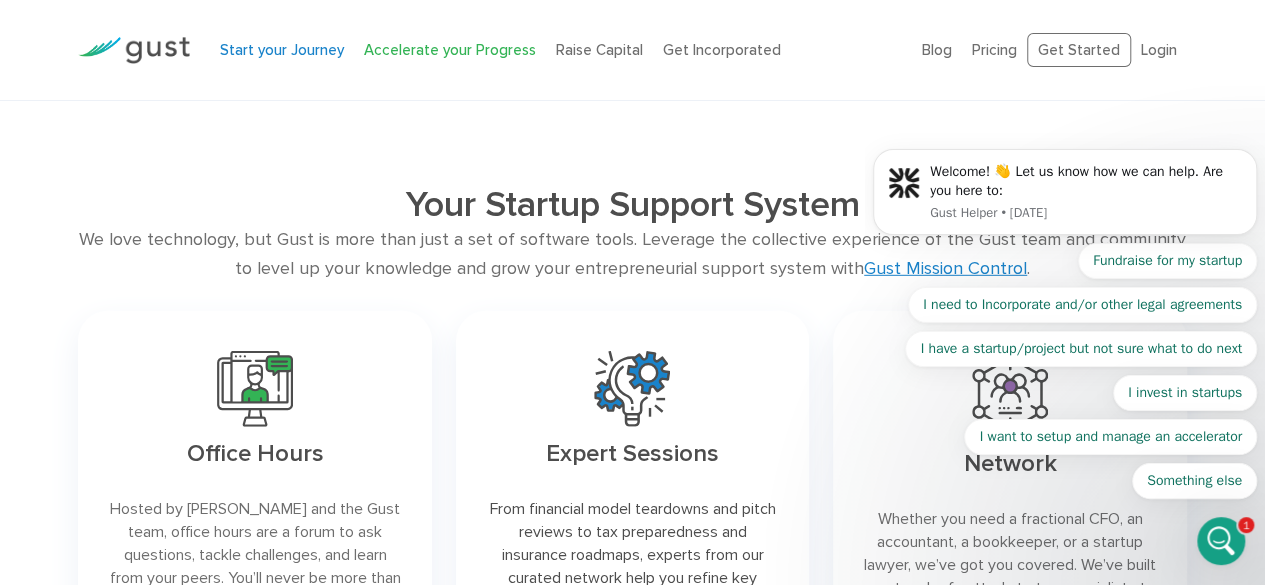 click on "Accelerate your Progress" at bounding box center (450, 50) 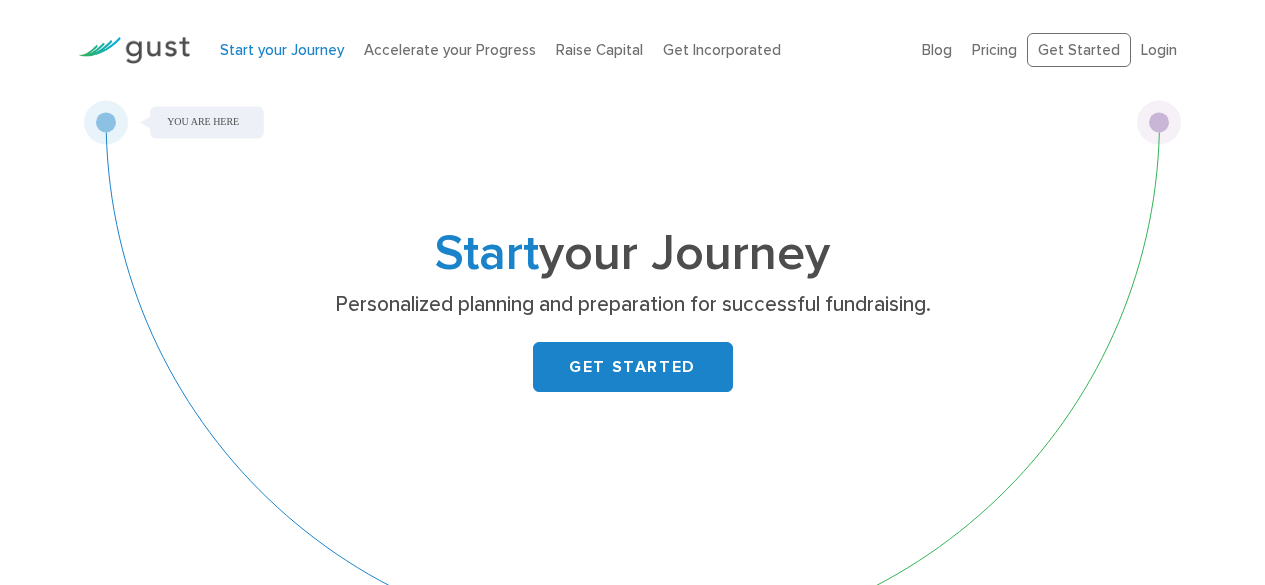 scroll, scrollTop: 0, scrollLeft: 0, axis: both 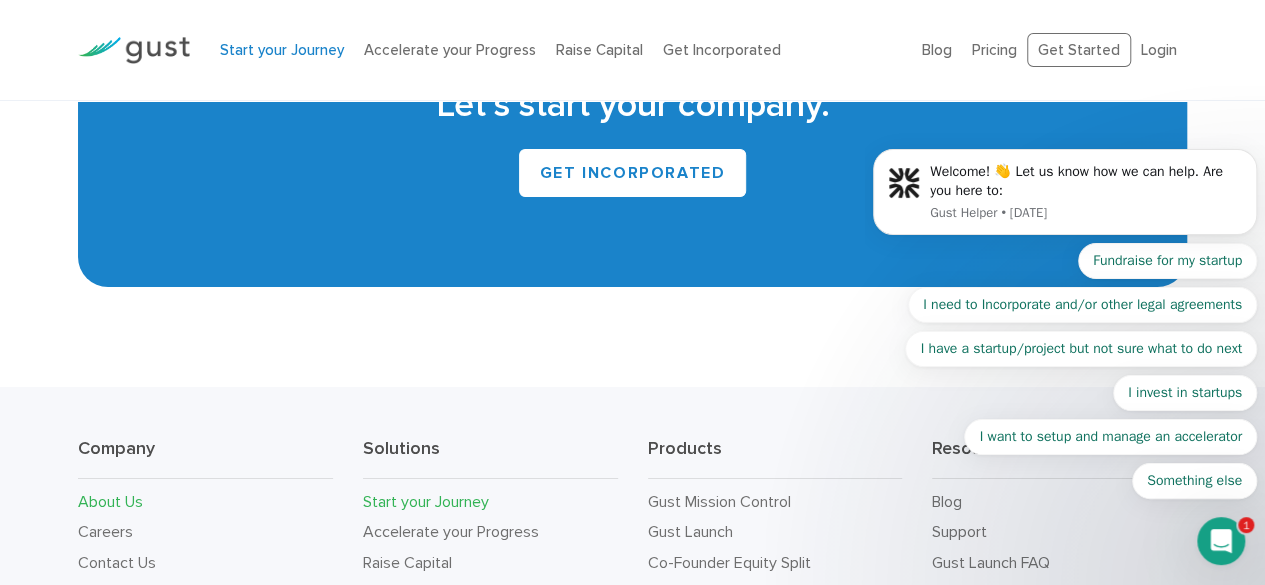 click on "About Us" at bounding box center (110, 501) 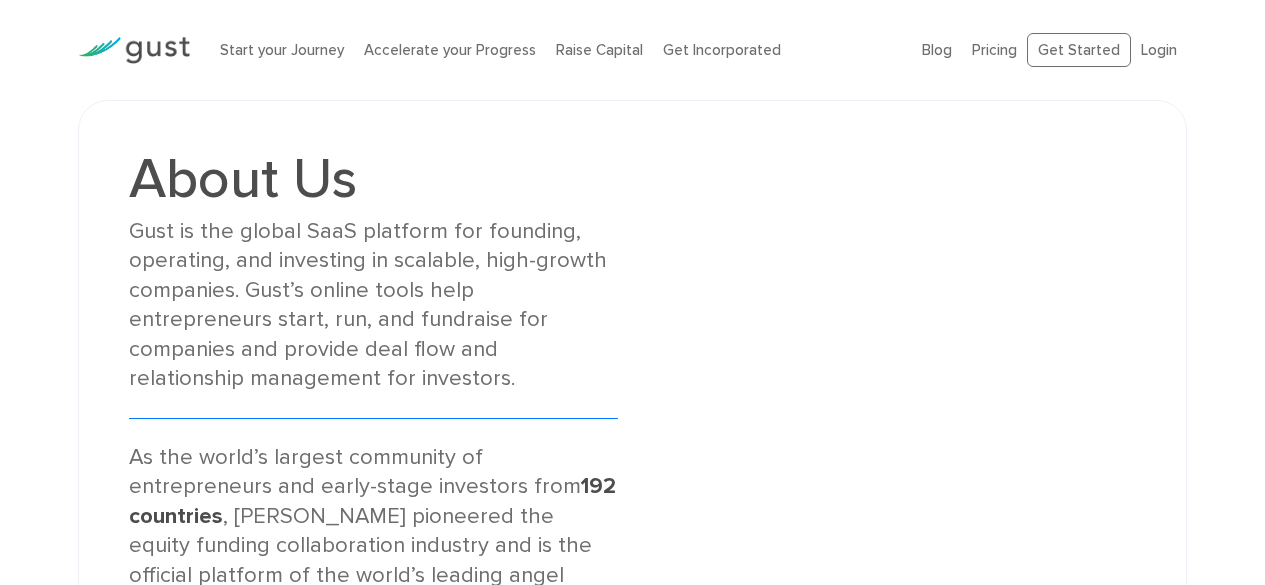scroll, scrollTop: 0, scrollLeft: 0, axis: both 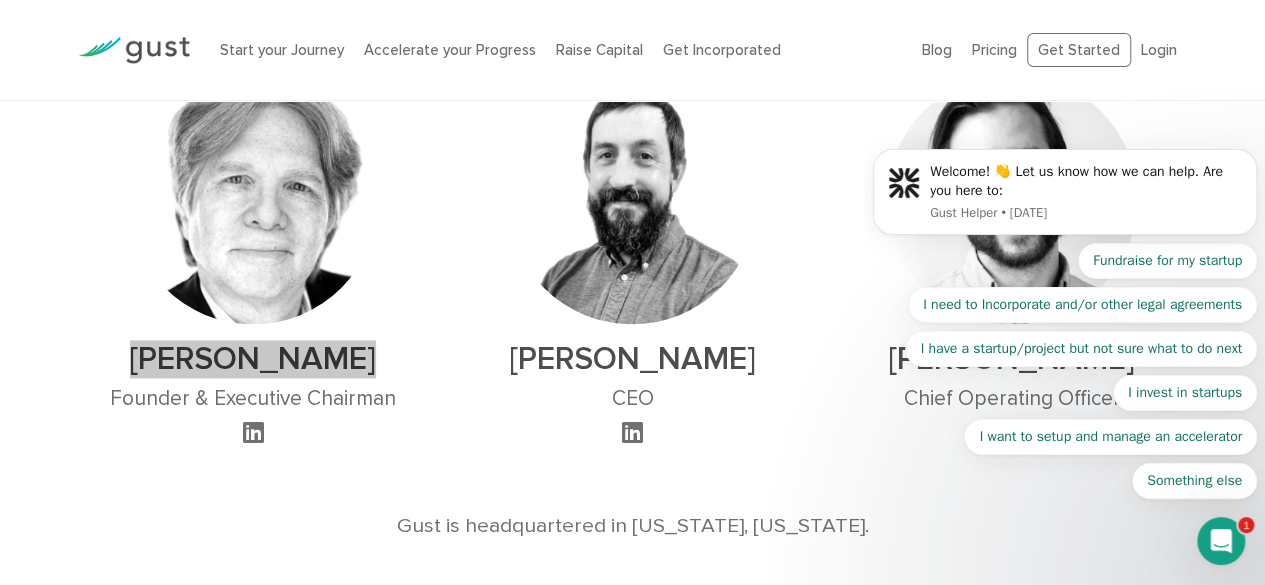 drag, startPoint x: 353, startPoint y: 357, endPoint x: 152, endPoint y: 364, distance: 201.12186 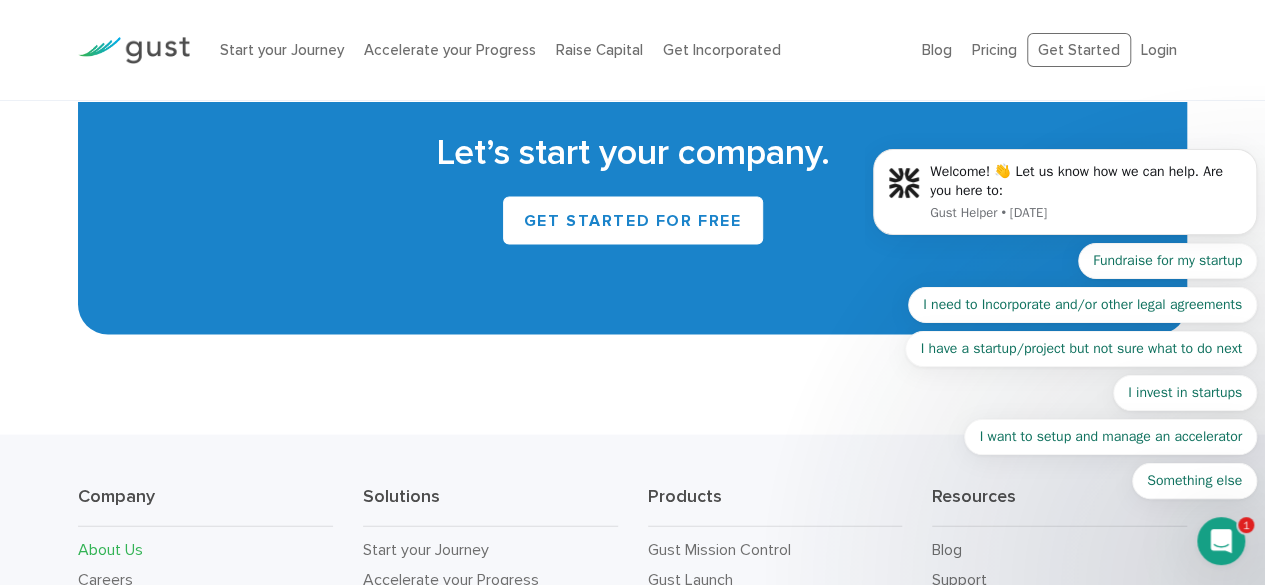 scroll, scrollTop: 1885, scrollLeft: 0, axis: vertical 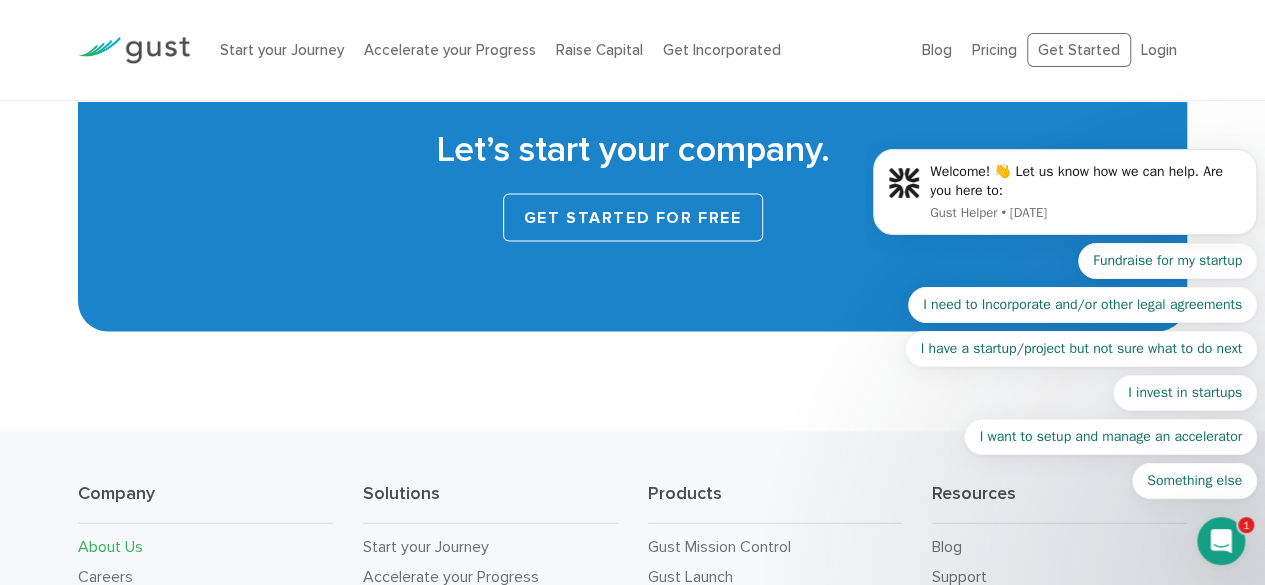 click on "Get Started for Free" at bounding box center (633, 217) 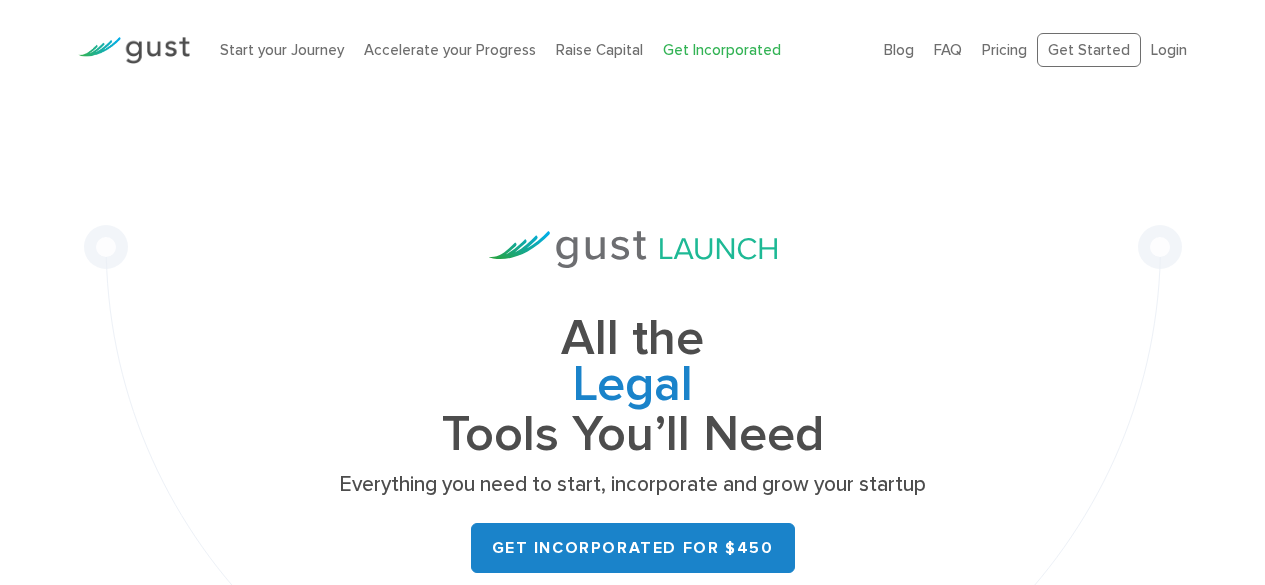 scroll, scrollTop: 0, scrollLeft: 0, axis: both 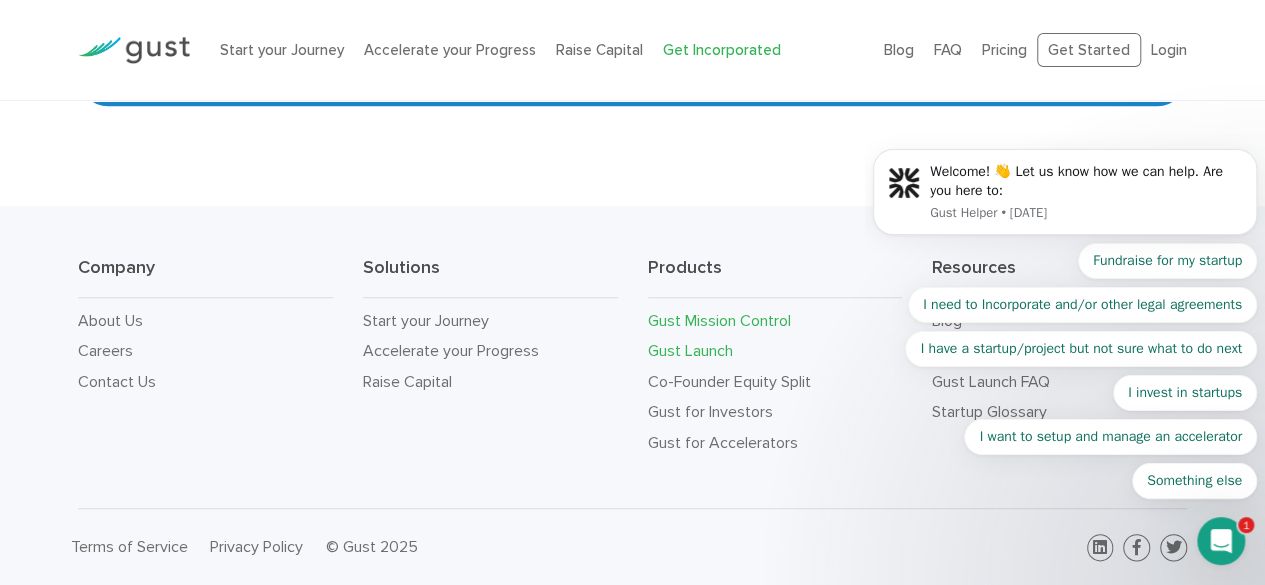 click on "Gust Mission Control" at bounding box center (719, 320) 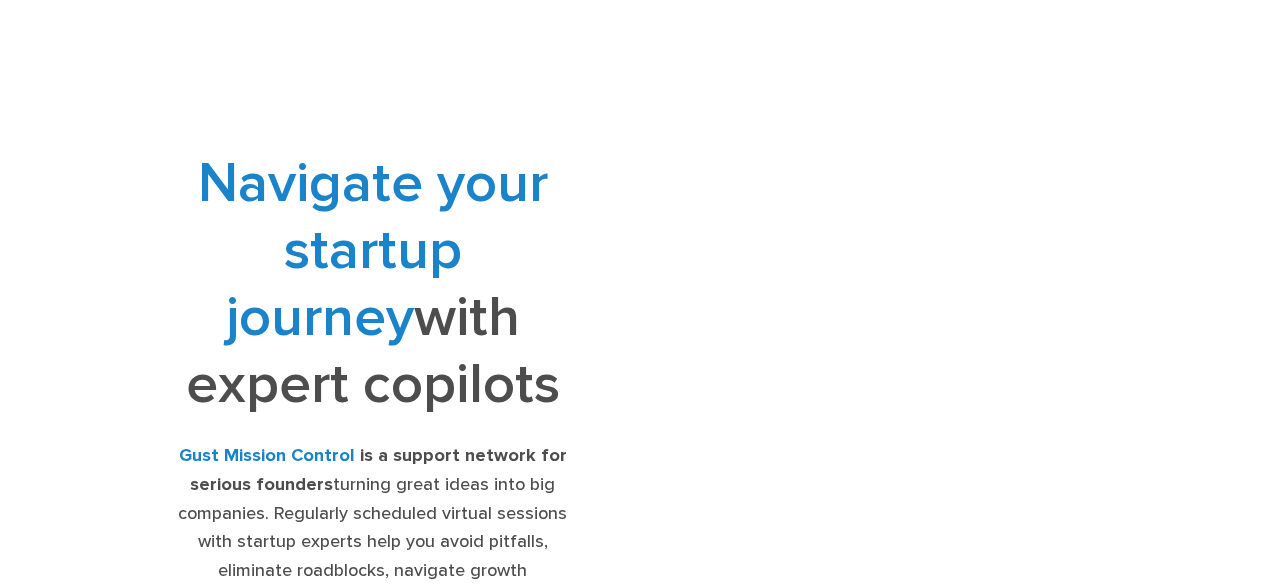 scroll, scrollTop: 0, scrollLeft: 0, axis: both 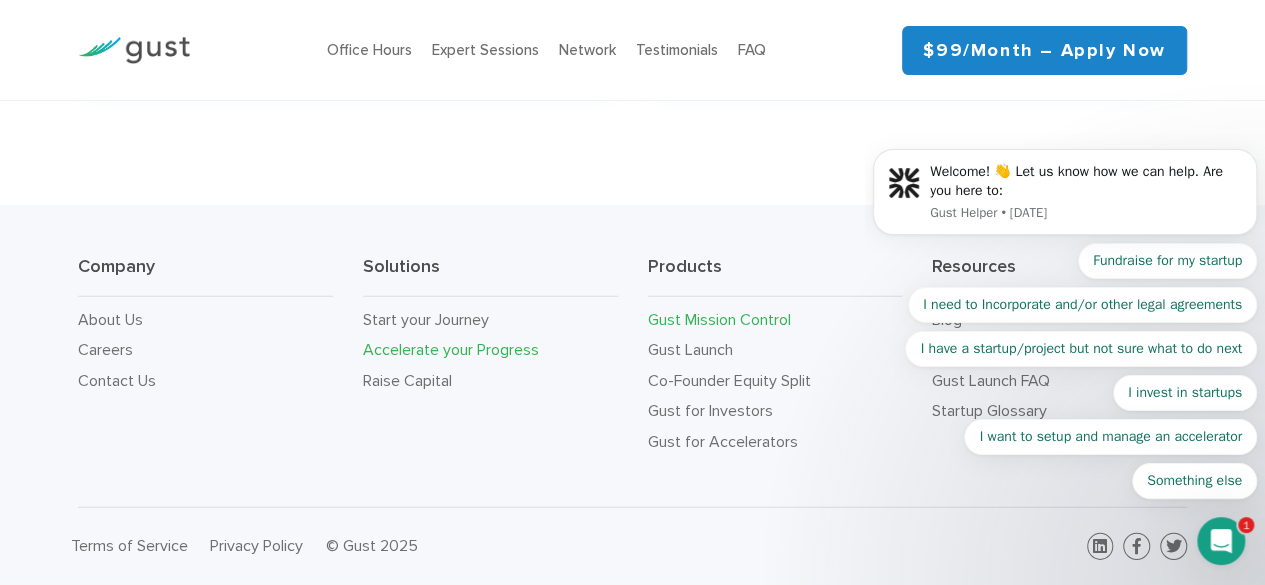 click on "Accelerate your Progress" at bounding box center (451, 349) 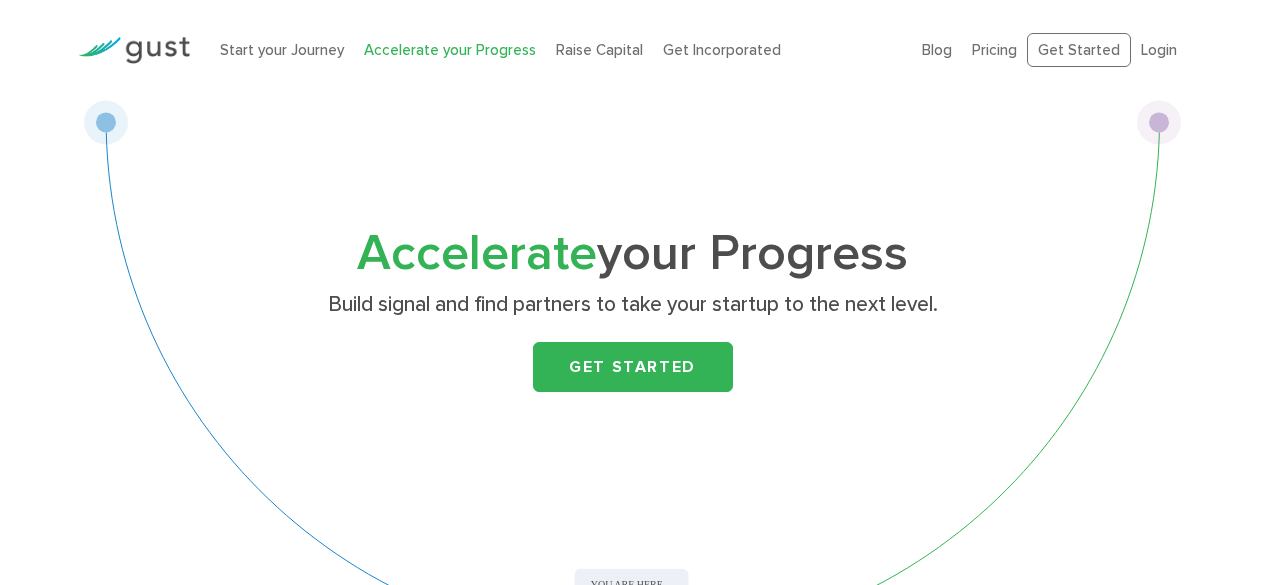 scroll, scrollTop: 0, scrollLeft: 0, axis: both 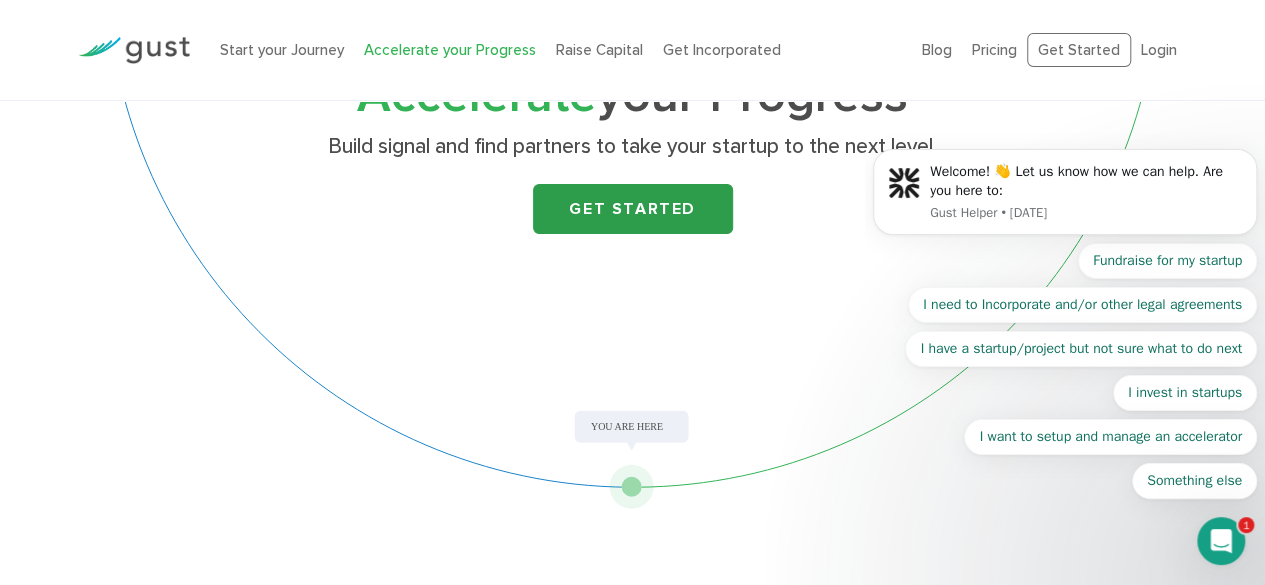 click on "Get Started" at bounding box center (633, 209) 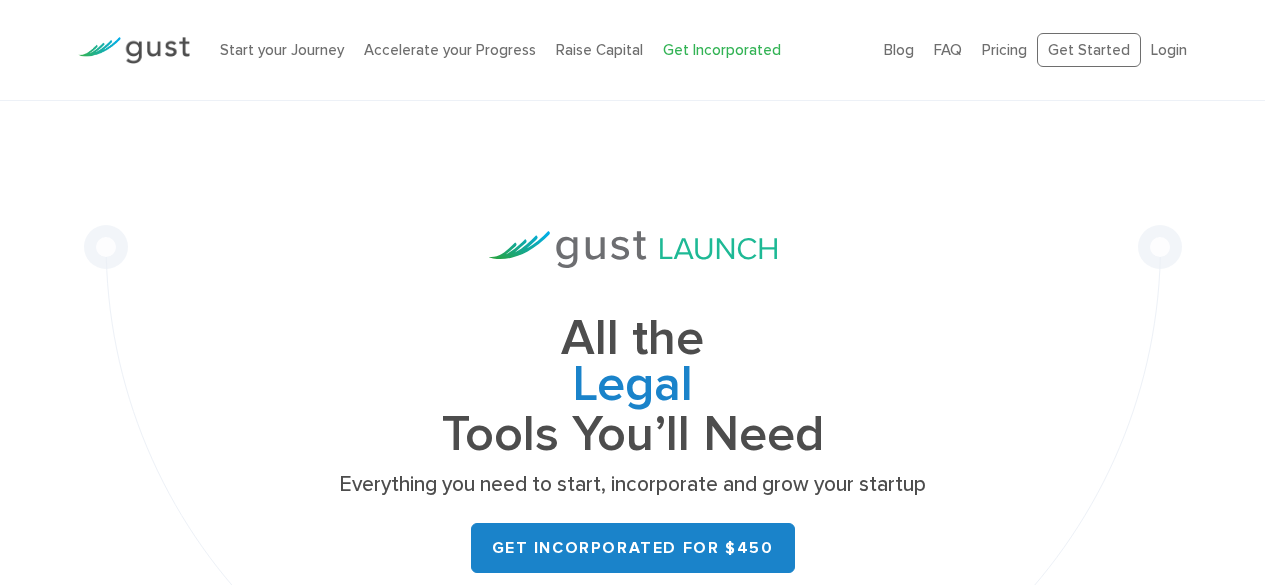 scroll, scrollTop: 236, scrollLeft: 0, axis: vertical 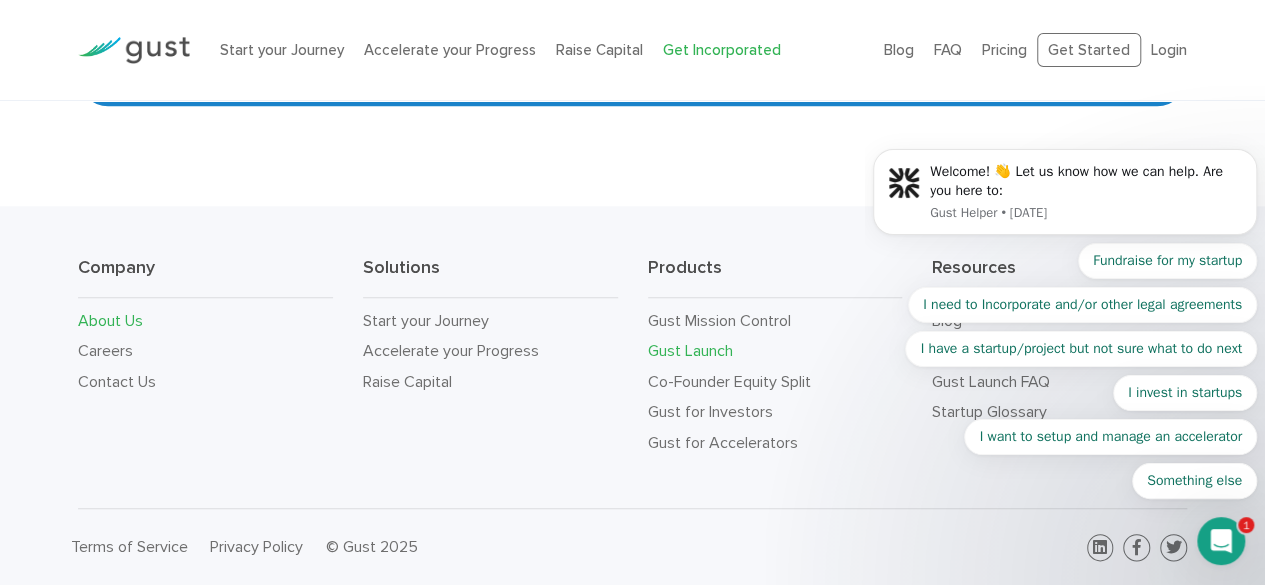 click on "About Us" at bounding box center (110, 320) 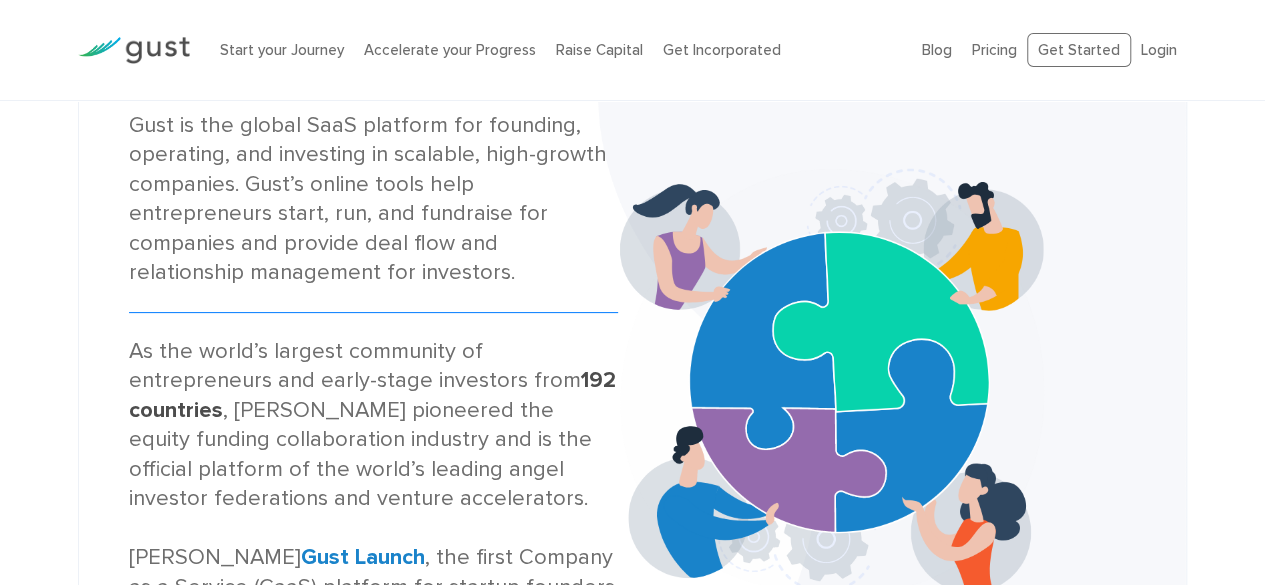 scroll, scrollTop: 106, scrollLeft: 0, axis: vertical 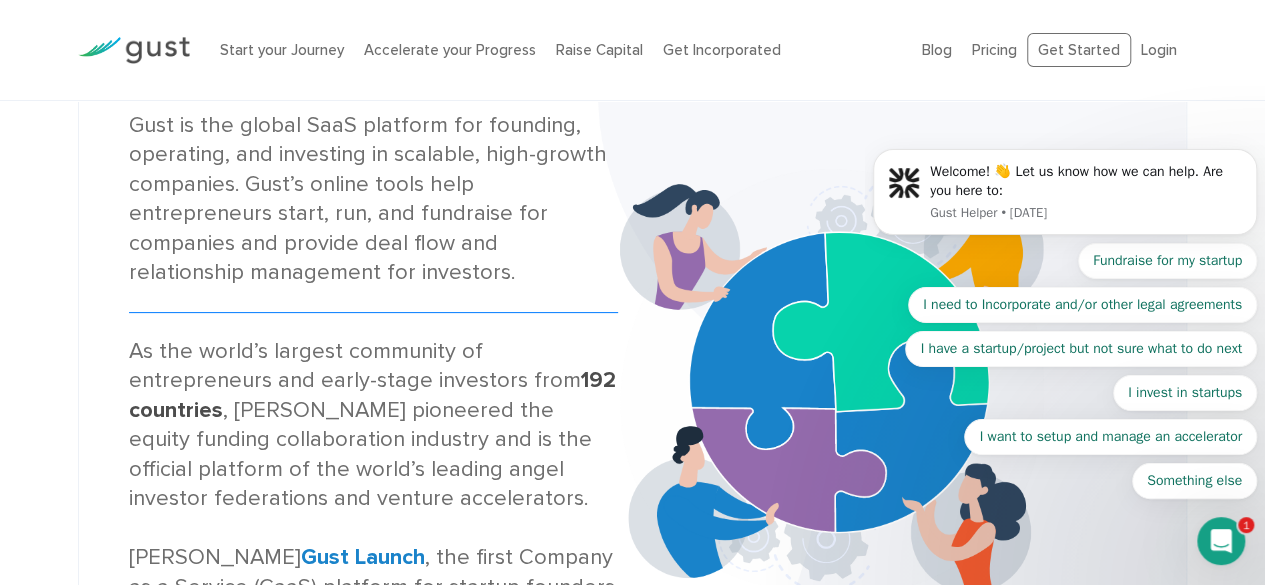 click on "Welcome! 👋 Let us know how we can help. Are you here to: Gust Helper • [DATE] Fundraise for my startup I need to Incorporate and/or other legal agreements I have a startup/project but not sure what to do next I invest in startups I want to setup and manage an accelerator Something else" at bounding box center (1065, 201) 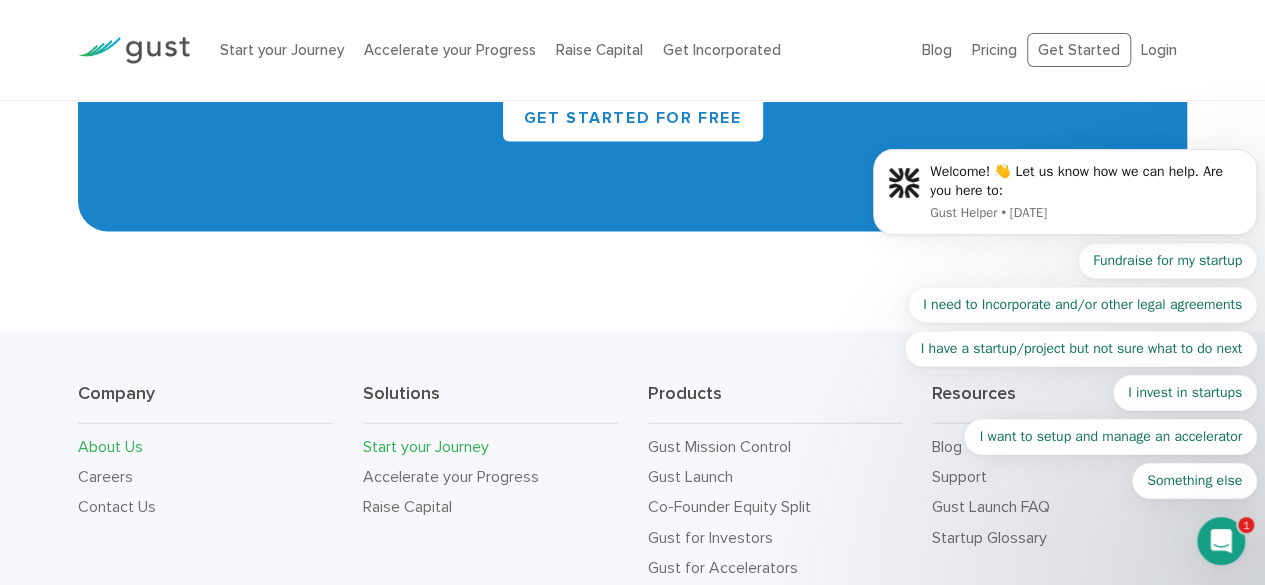 scroll, scrollTop: 1992, scrollLeft: 0, axis: vertical 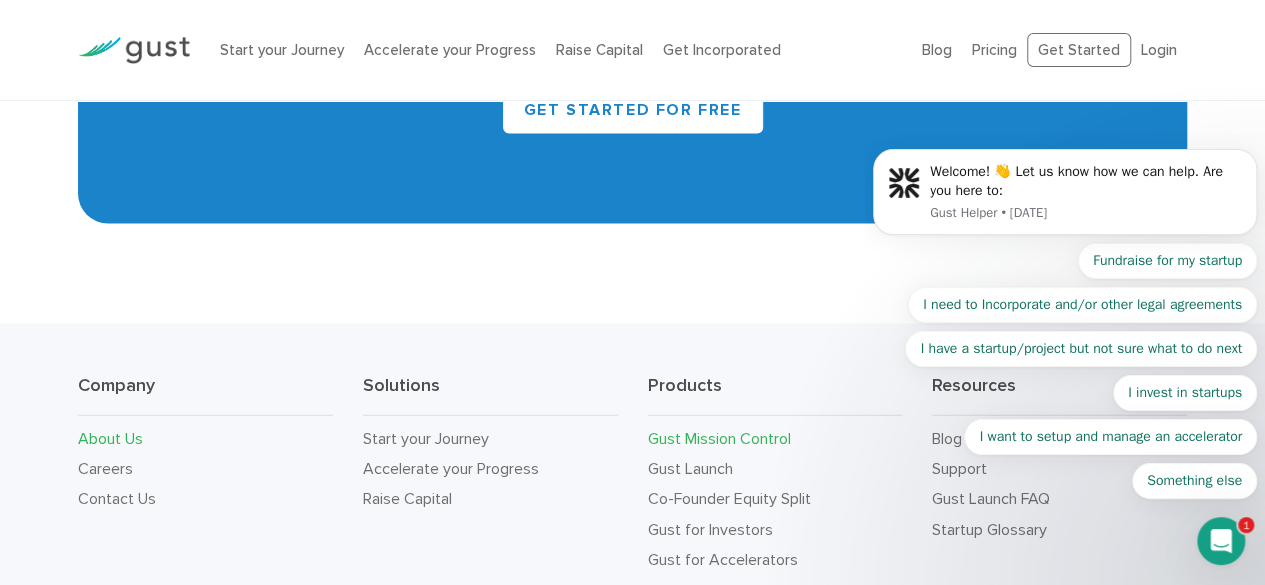 click on "Gust Mission Control" at bounding box center (719, 438) 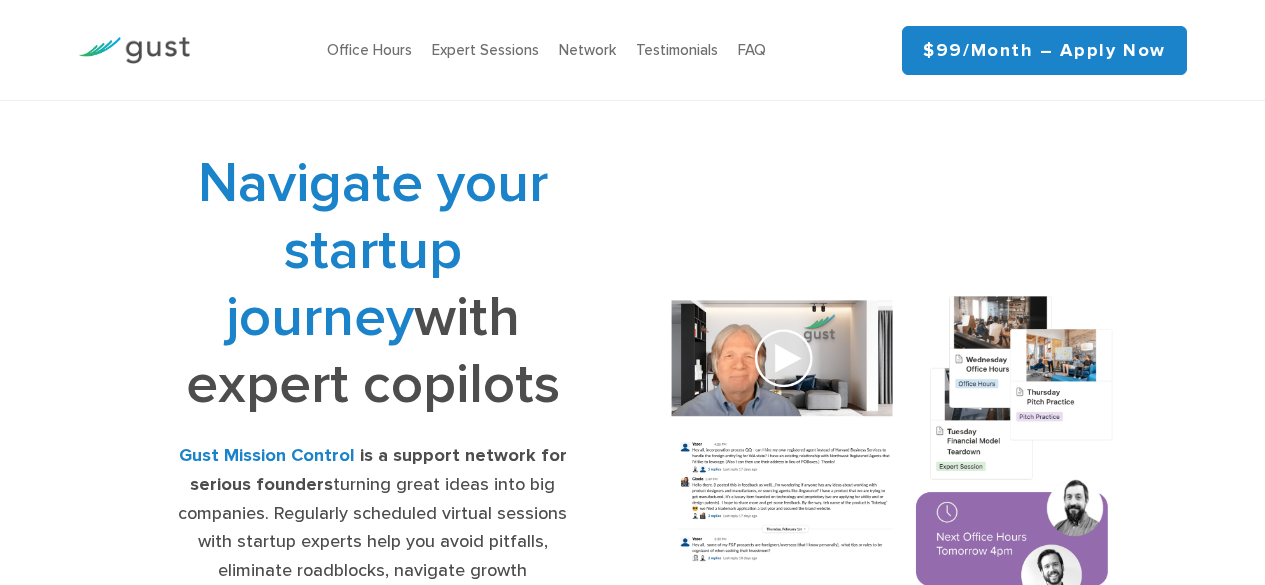 scroll, scrollTop: 128, scrollLeft: 0, axis: vertical 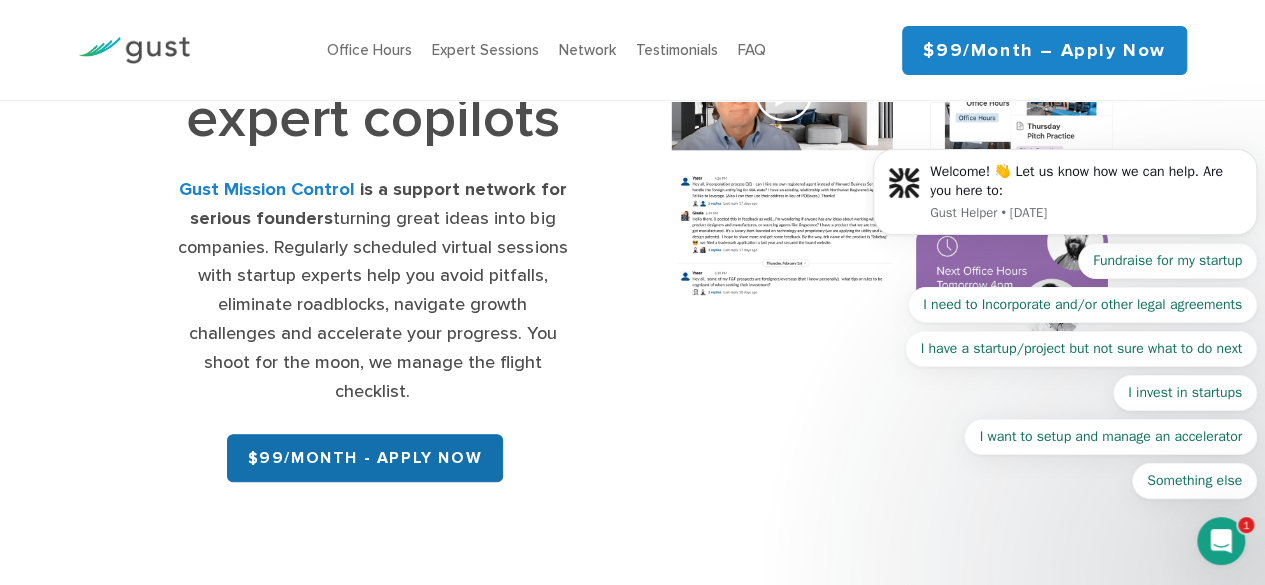 click on "$99/month - APPLY NOW" at bounding box center (365, 458) 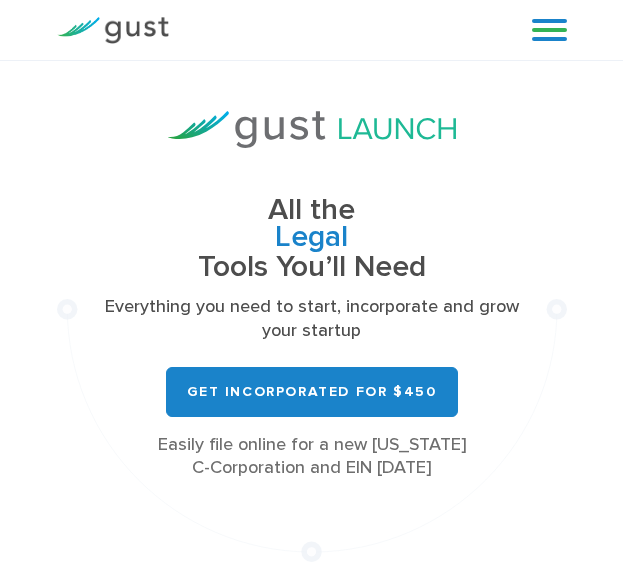 scroll, scrollTop: 67, scrollLeft: 0, axis: vertical 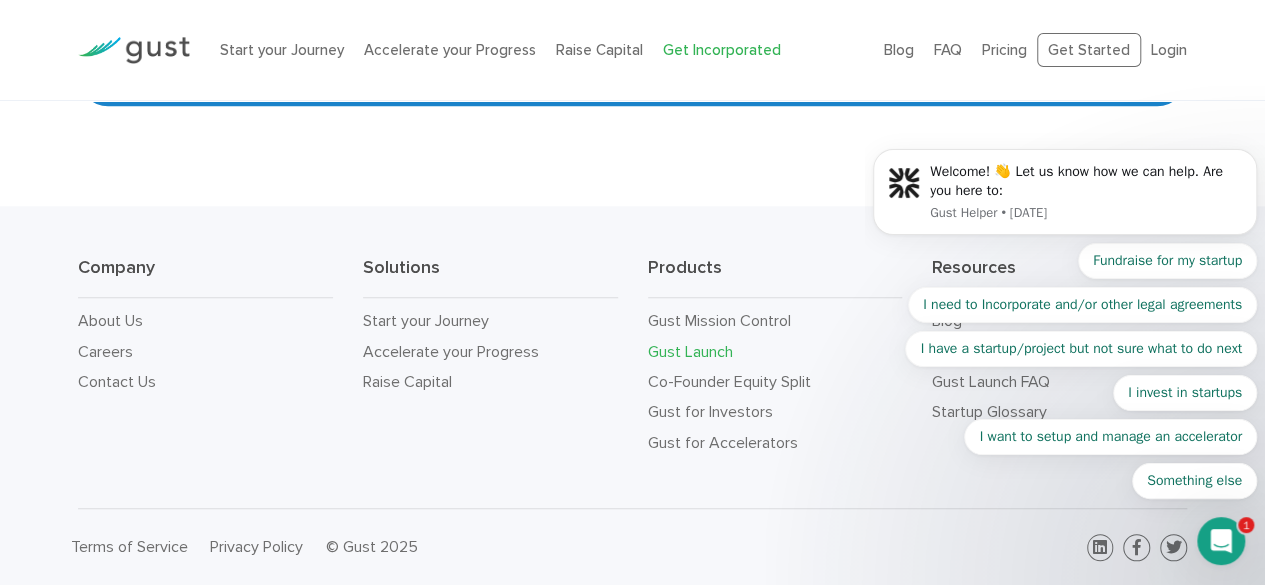 click on "Gust Launch" at bounding box center [690, 351] 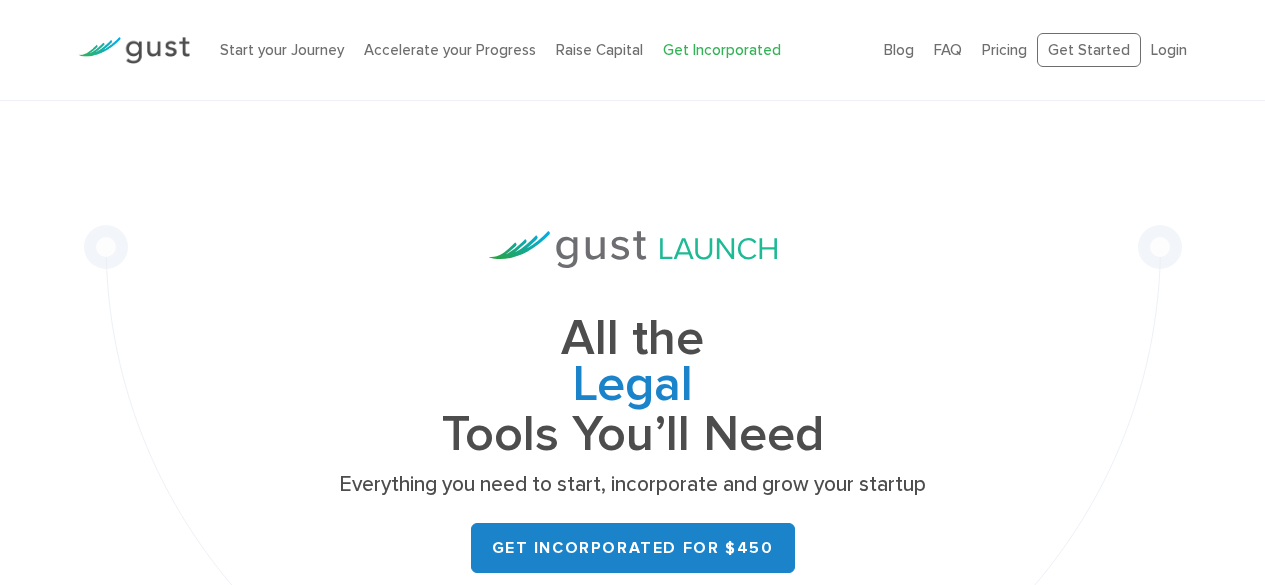 scroll, scrollTop: 104, scrollLeft: 0, axis: vertical 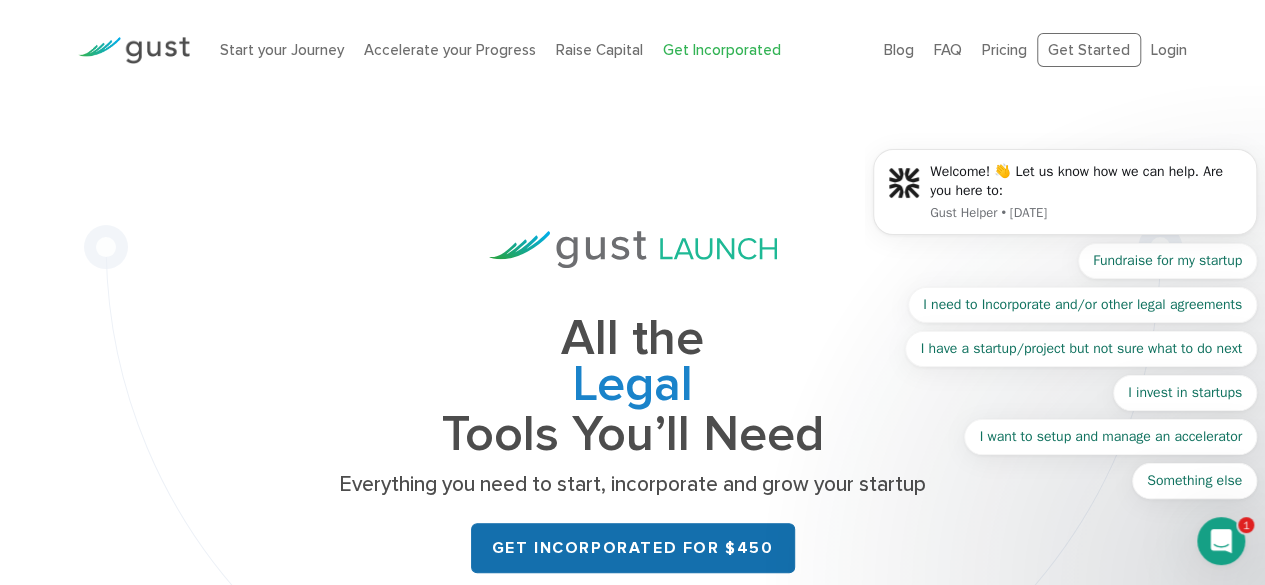 click on "Get Incorporated for $450" at bounding box center (633, 548) 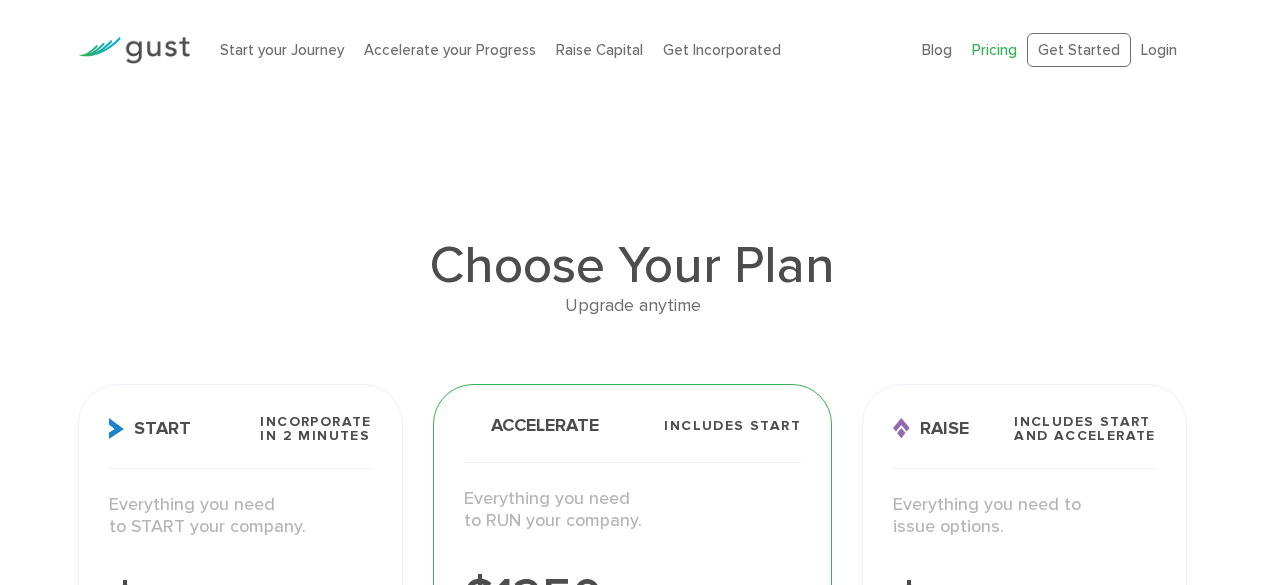 scroll, scrollTop: 0, scrollLeft: 0, axis: both 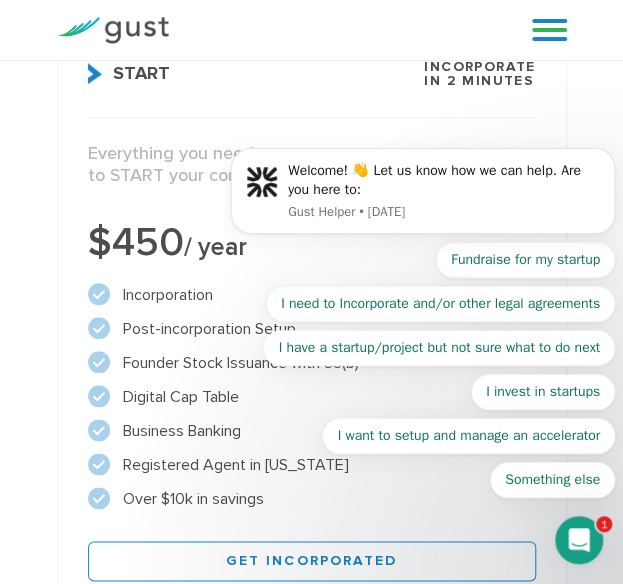drag, startPoint x: 124, startPoint y: 293, endPoint x: 232, endPoint y: 418, distance: 165.19383 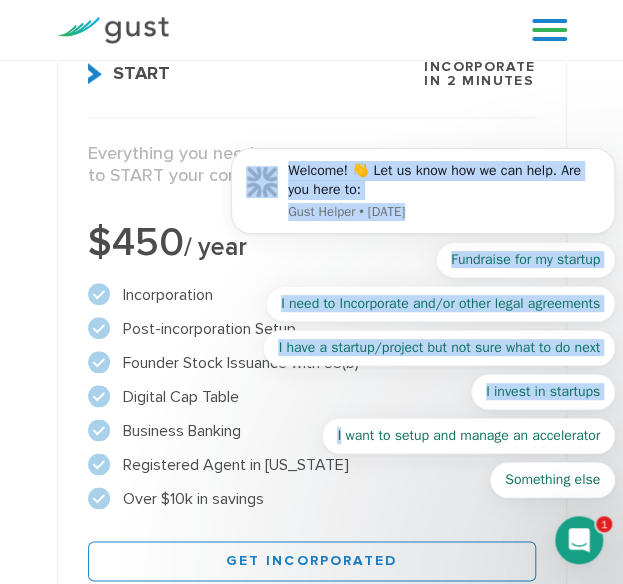 drag, startPoint x: 280, startPoint y: 497, endPoint x: 454, endPoint y: 358, distance: 222.70384 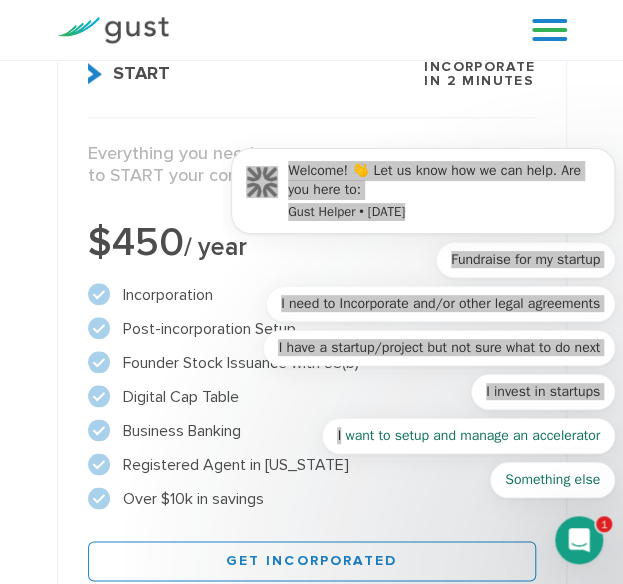 click on "Over $10k in savings" at bounding box center (312, 499) 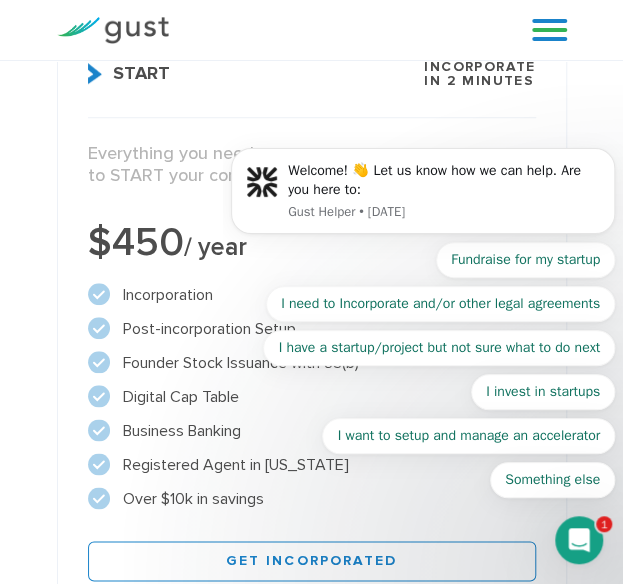 drag, startPoint x: 257, startPoint y: 499, endPoint x: 194, endPoint y: 496, distance: 63.07139 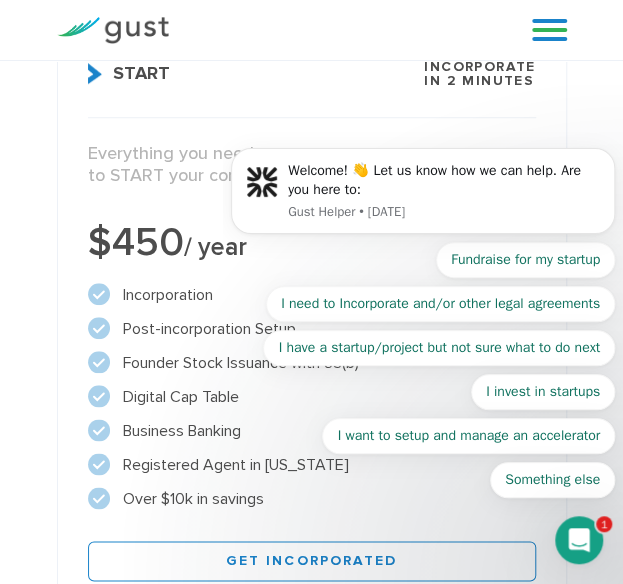 click on "Fundraise for my startup I need to Incorporate and/or other legal agreements I have a startup/project but not sure what to do next I invest in startups I want to setup and manage an accelerator Something else" at bounding box center (423, 370) 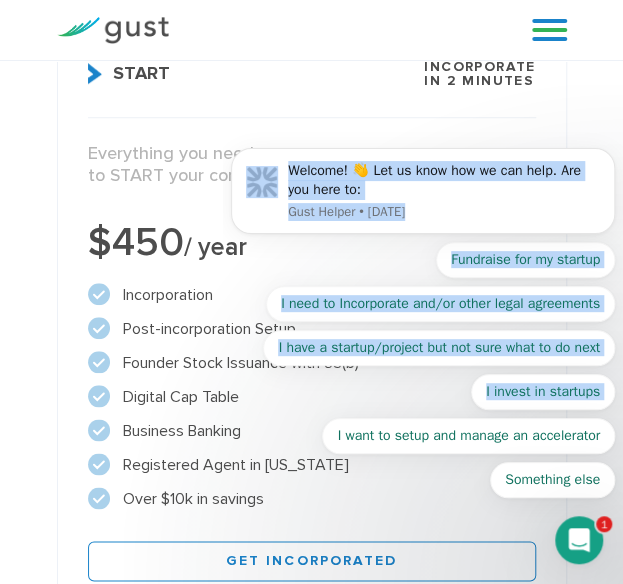 drag, startPoint x: 254, startPoint y: 496, endPoint x: 177, endPoint y: 495, distance: 77.00649 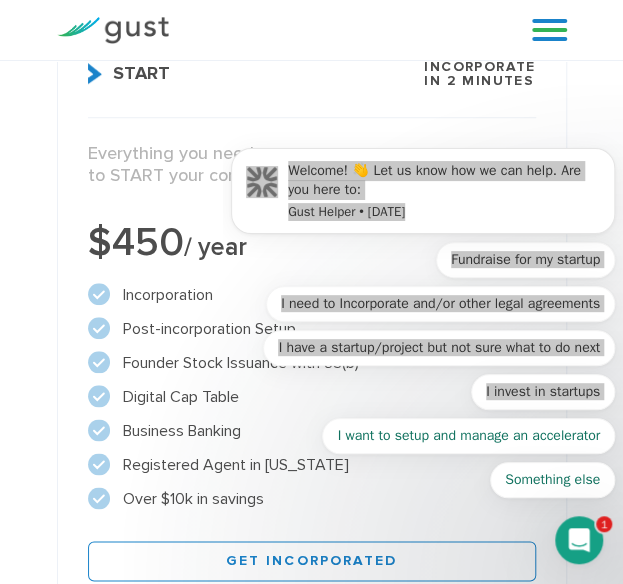 click on "Over $10k in savings" at bounding box center [312, 499] 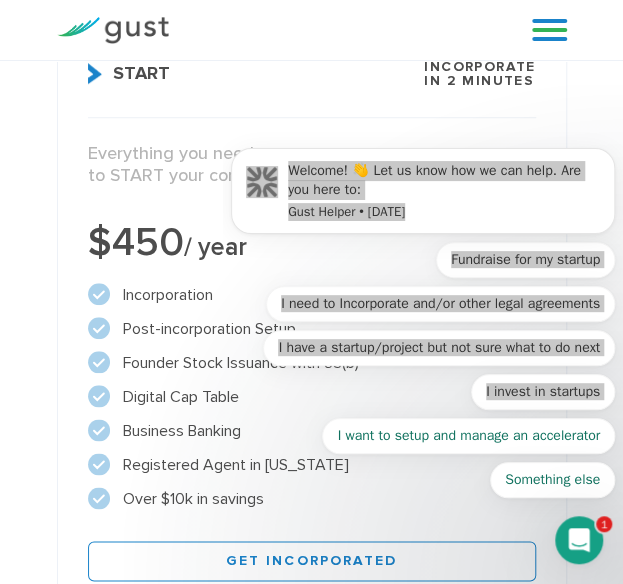 click on "Incorporation" at bounding box center (312, 295) 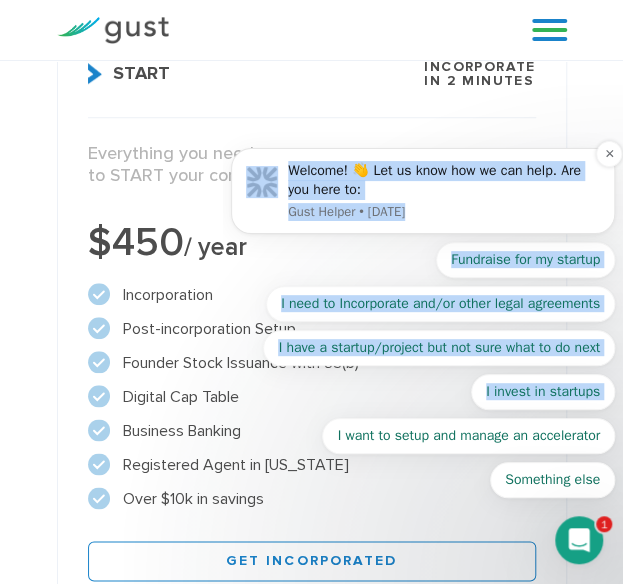 click on "Gust Helper • 1d ago" at bounding box center (444, 212) 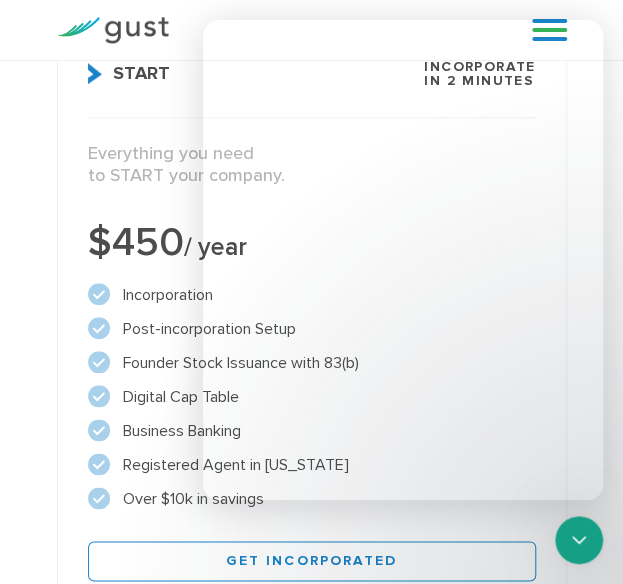 click on "Start your Journey
Accelerate your Progress
Raise Capital
Get Incorporated
Blog
FAQ
Pricing
Get Started
Login
Login" at bounding box center (312, 30) 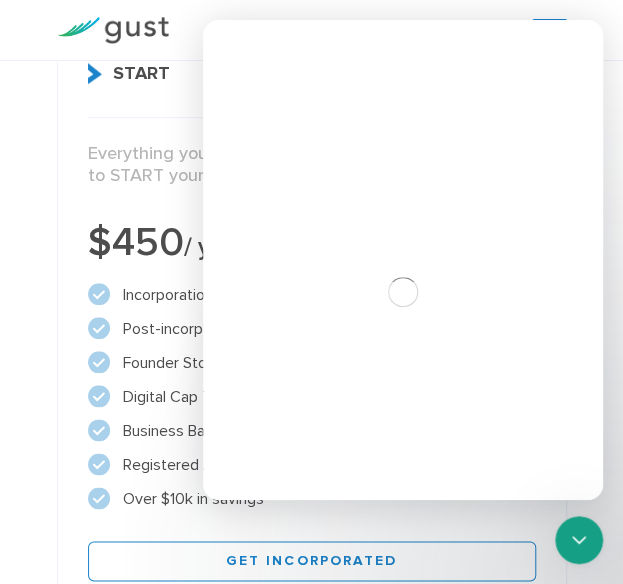 scroll, scrollTop: 0, scrollLeft: 0, axis: both 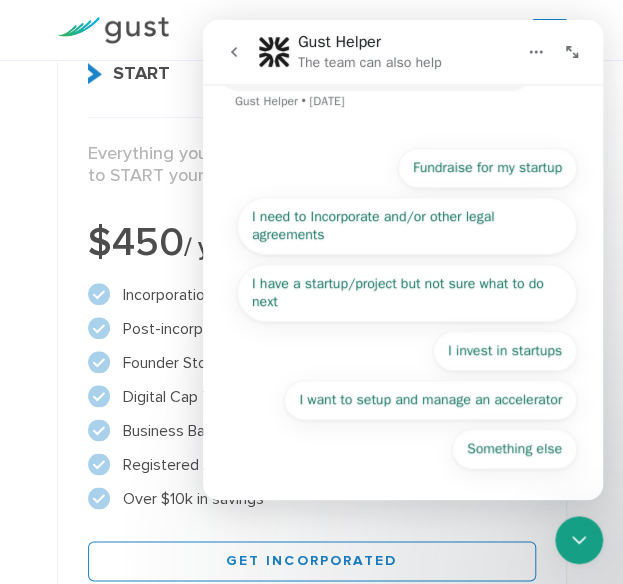 click 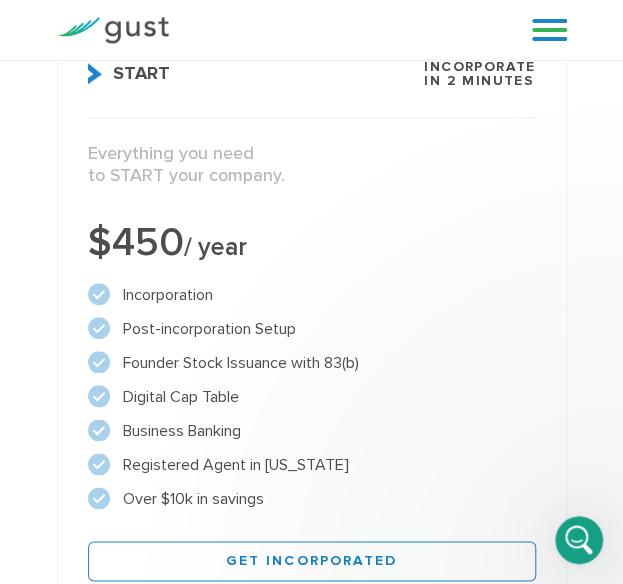 scroll, scrollTop: 0, scrollLeft: 0, axis: both 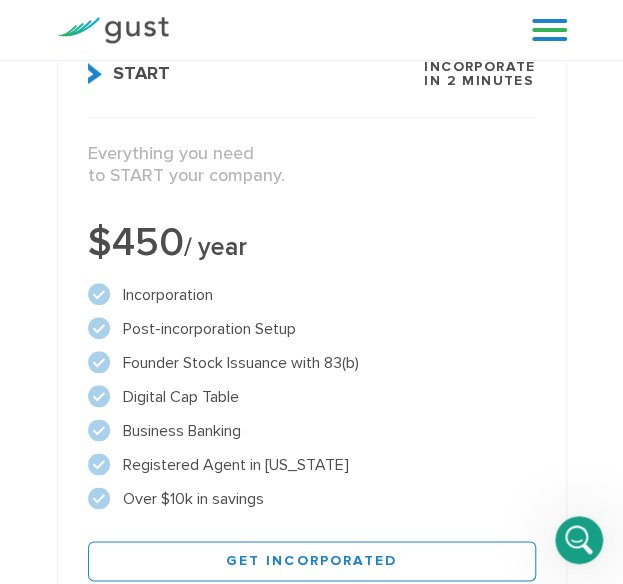 drag, startPoint x: 123, startPoint y: 294, endPoint x: 264, endPoint y: 495, distance: 245.52393 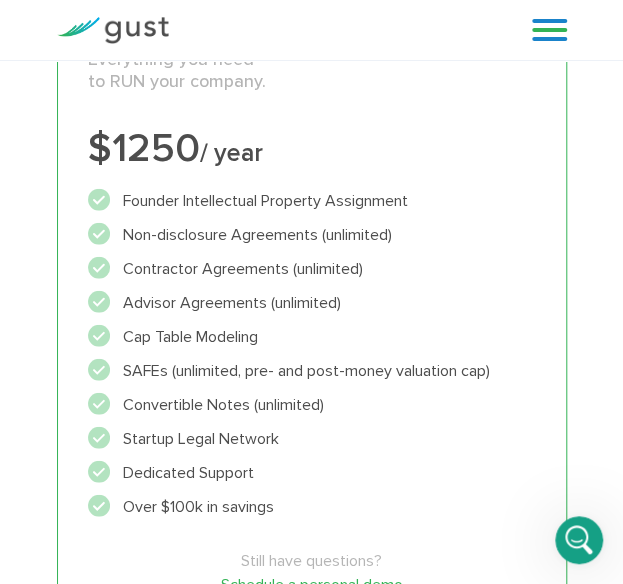 scroll, scrollTop: 1017, scrollLeft: 0, axis: vertical 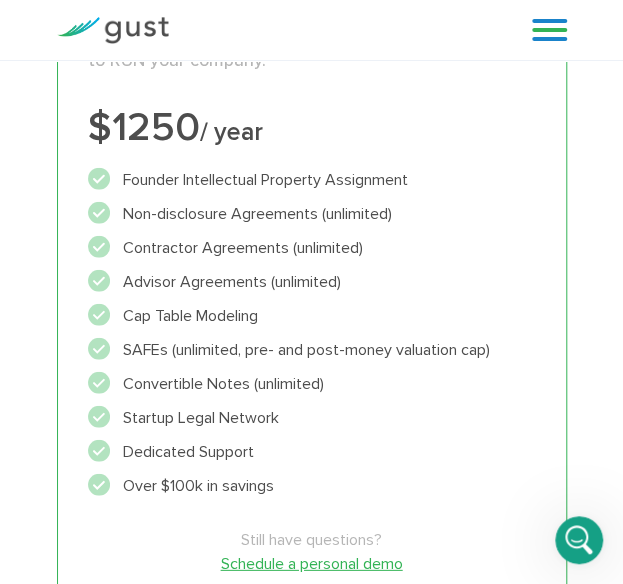drag, startPoint x: 123, startPoint y: 177, endPoint x: 276, endPoint y: 484, distance: 343.01312 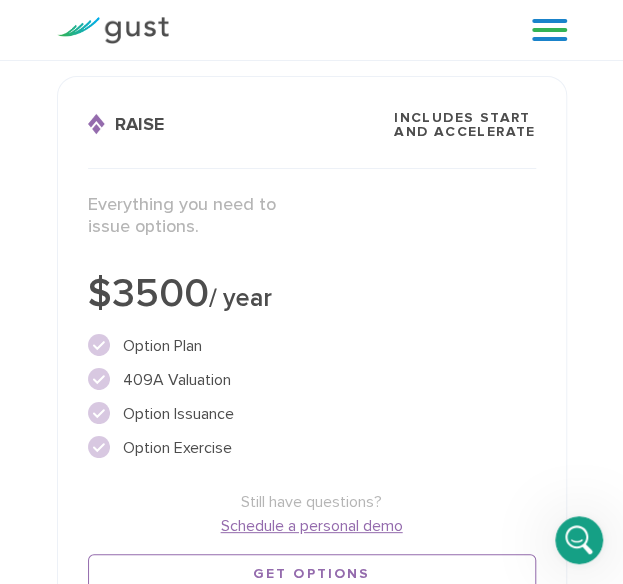 scroll, scrollTop: 1635, scrollLeft: 0, axis: vertical 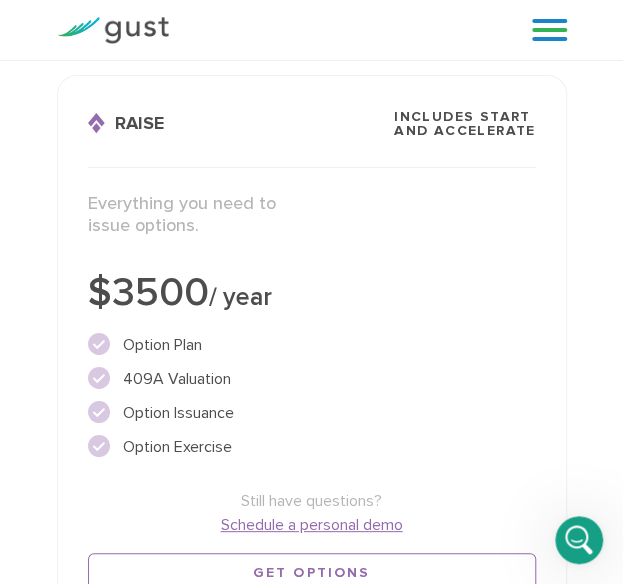 drag, startPoint x: 122, startPoint y: 347, endPoint x: 239, endPoint y: 447, distance: 153.91231 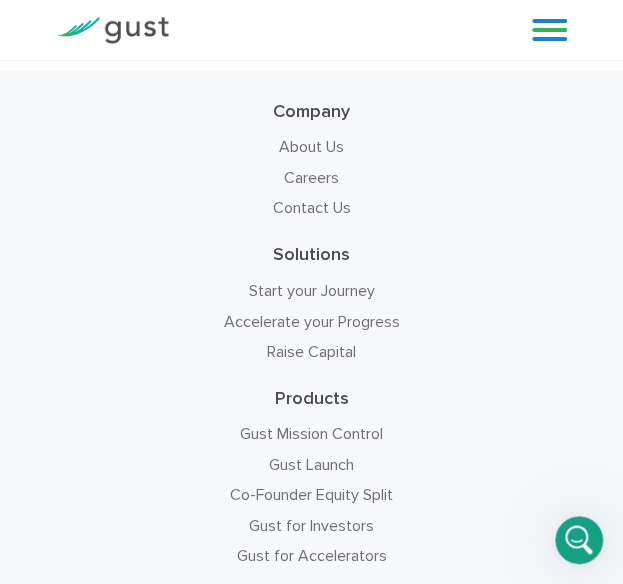 scroll, scrollTop: 6254, scrollLeft: 0, axis: vertical 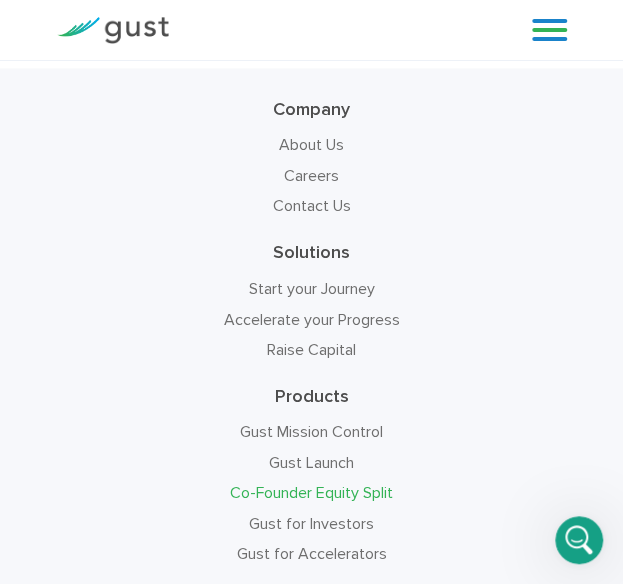 click on "Co-Founder Equity Split" at bounding box center (311, 491) 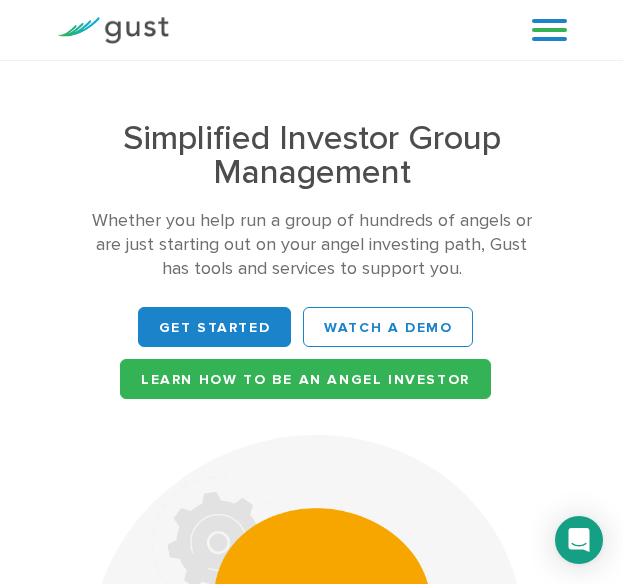 scroll, scrollTop: 0, scrollLeft: 0, axis: both 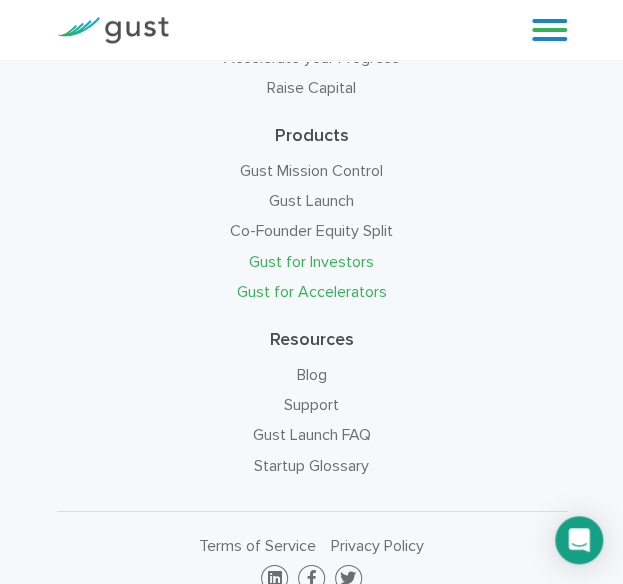click on "Gust for Accelerators" at bounding box center [312, 291] 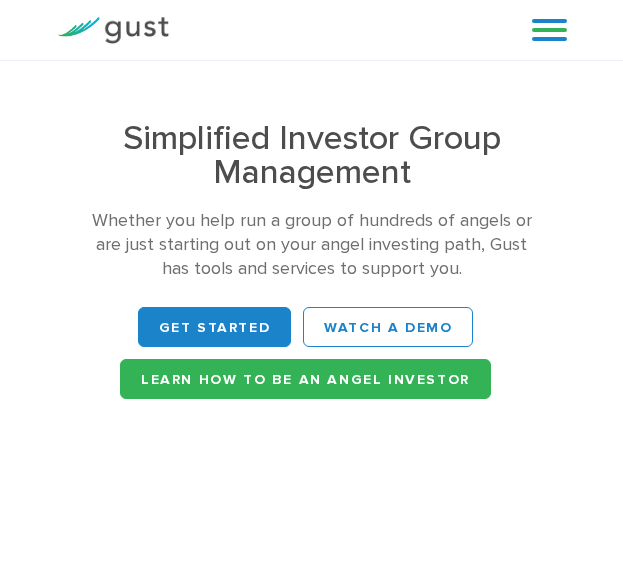 scroll, scrollTop: 9230, scrollLeft: 0, axis: vertical 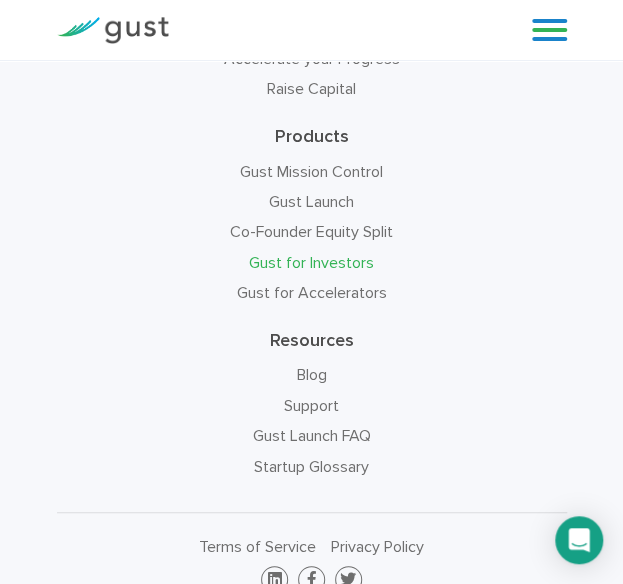 click on "Gust for Investors" at bounding box center (311, 262) 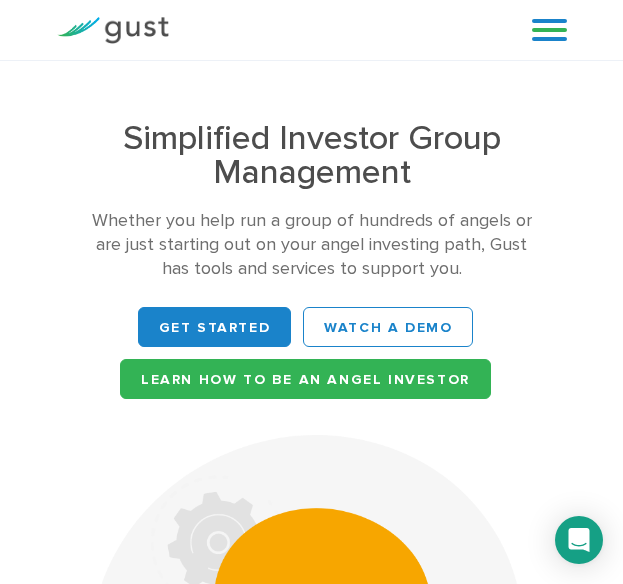 scroll, scrollTop: 0, scrollLeft: 0, axis: both 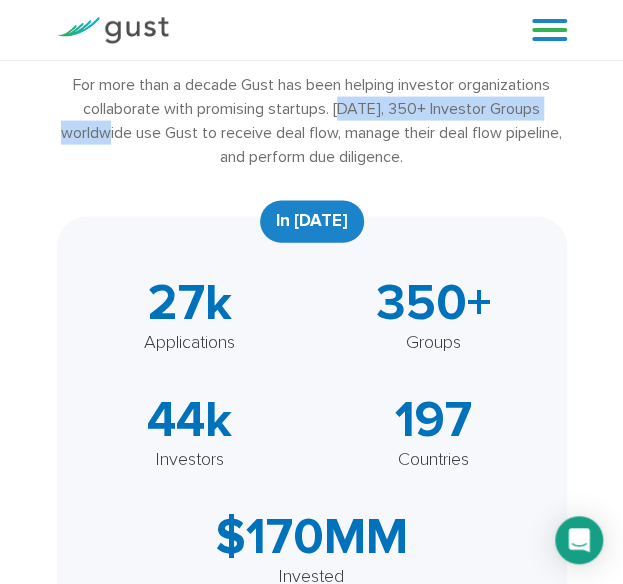 drag, startPoint x: 89, startPoint y: 111, endPoint x: 329, endPoint y: 110, distance: 240.00209 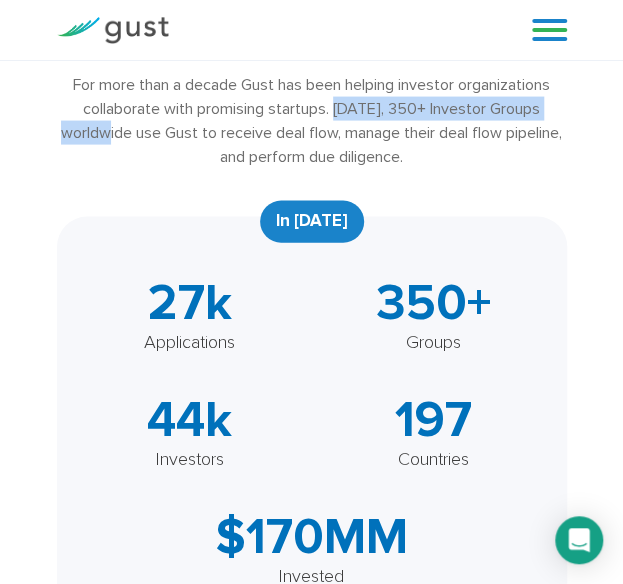 drag, startPoint x: 82, startPoint y: 107, endPoint x: 326, endPoint y: 108, distance: 244.00204 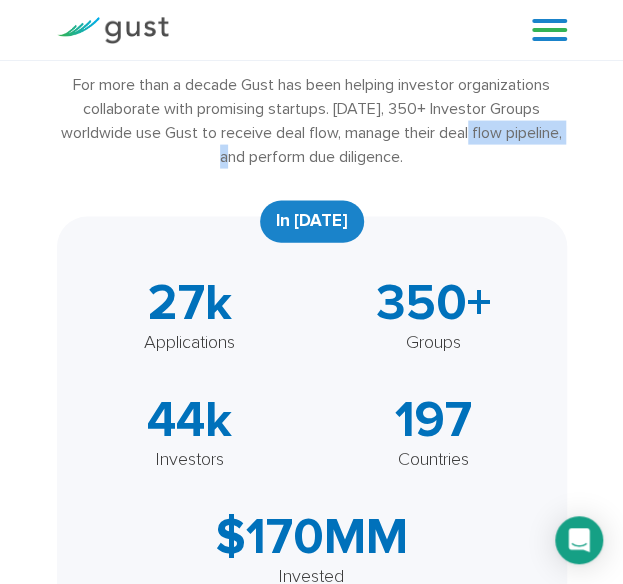 drag, startPoint x: 249, startPoint y: 134, endPoint x: 365, endPoint y: 135, distance: 116.00431 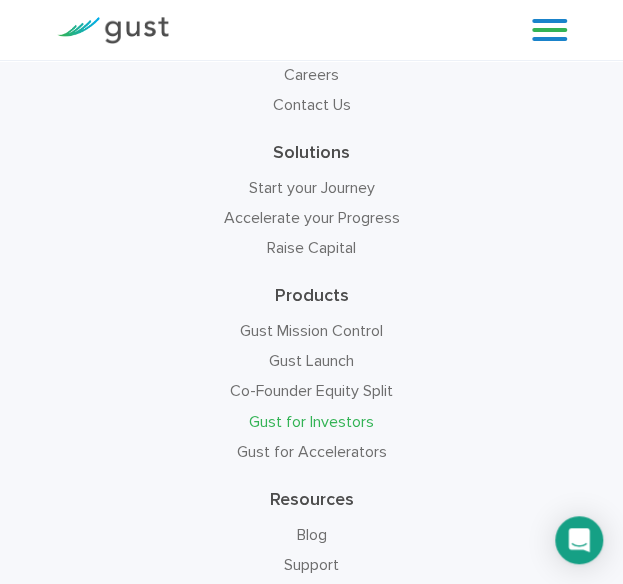 scroll, scrollTop: 8806, scrollLeft: 0, axis: vertical 